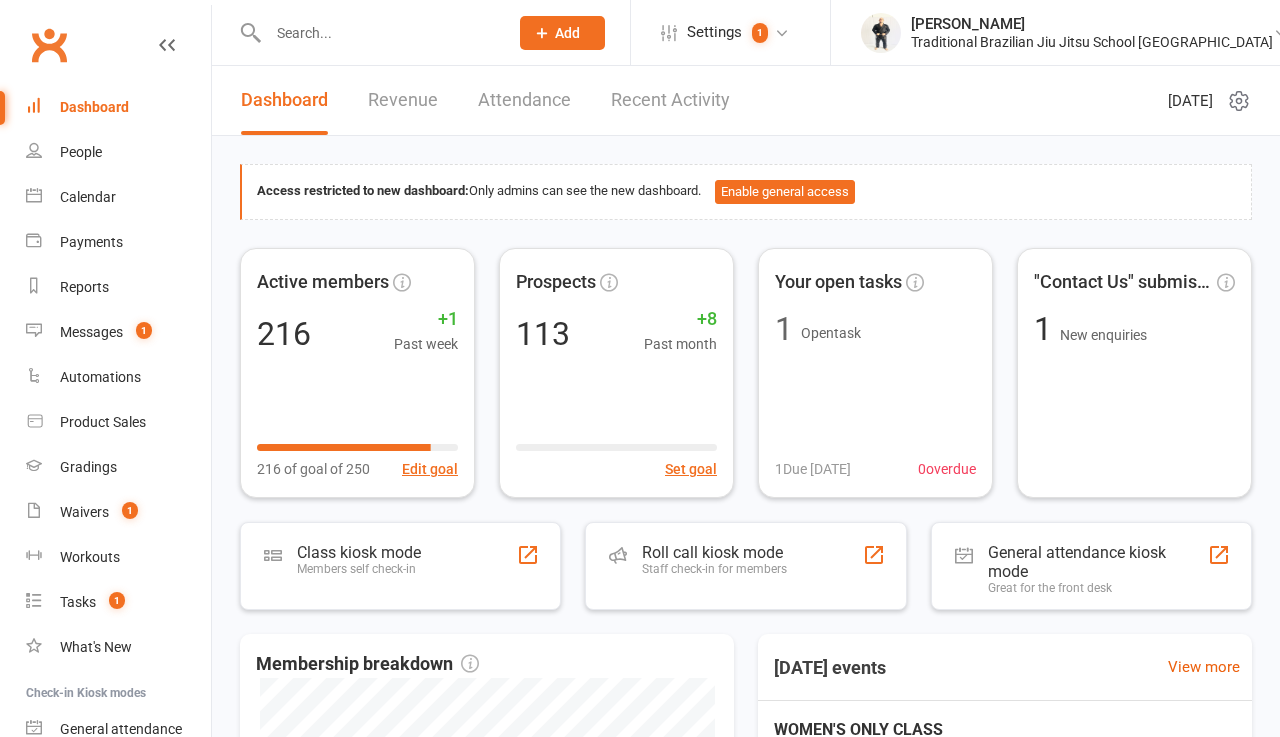 click on "Messages" at bounding box center (91, 332) 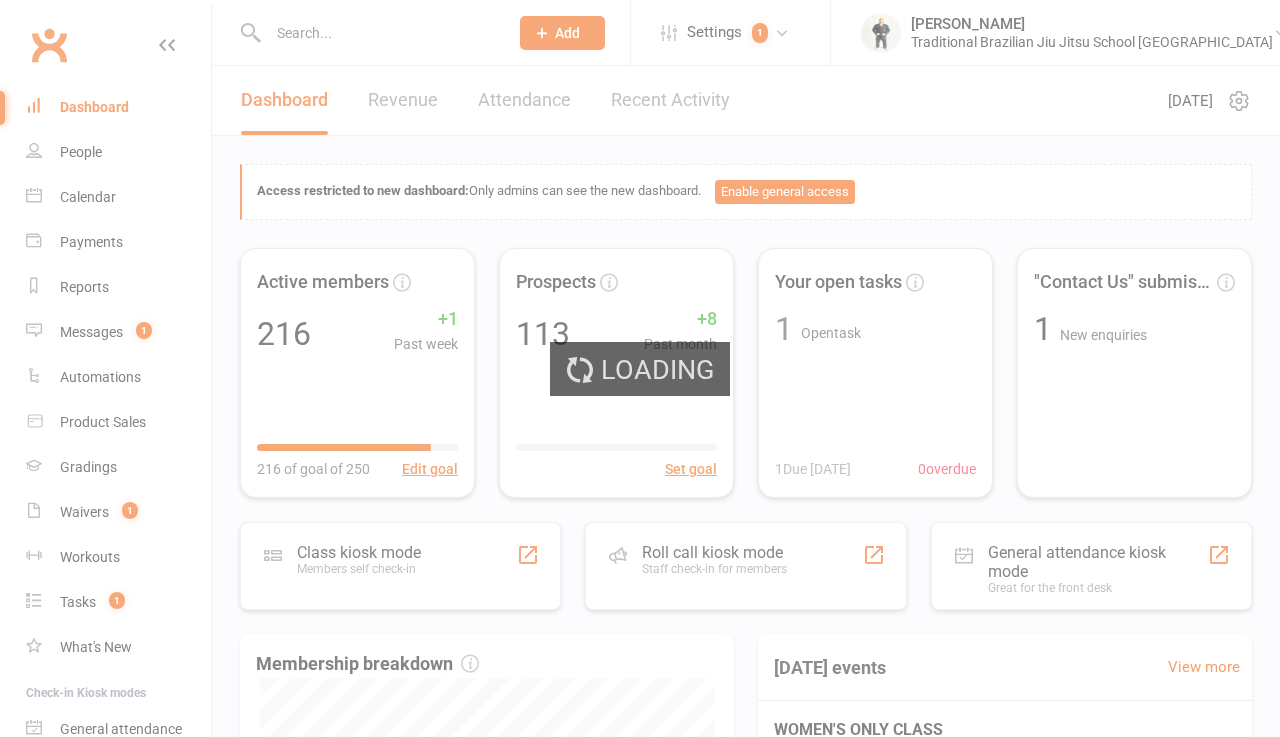 scroll, scrollTop: 0, scrollLeft: 0, axis: both 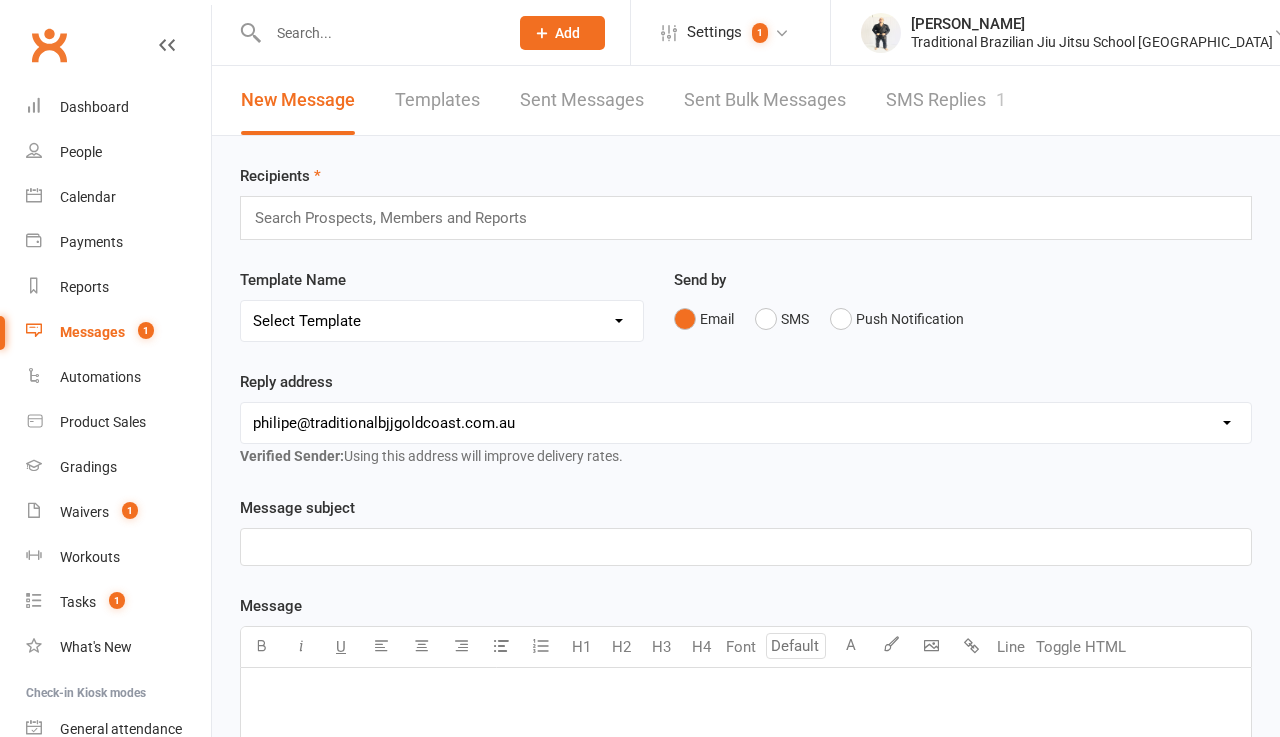 click on "SMS Replies  1" at bounding box center [946, 100] 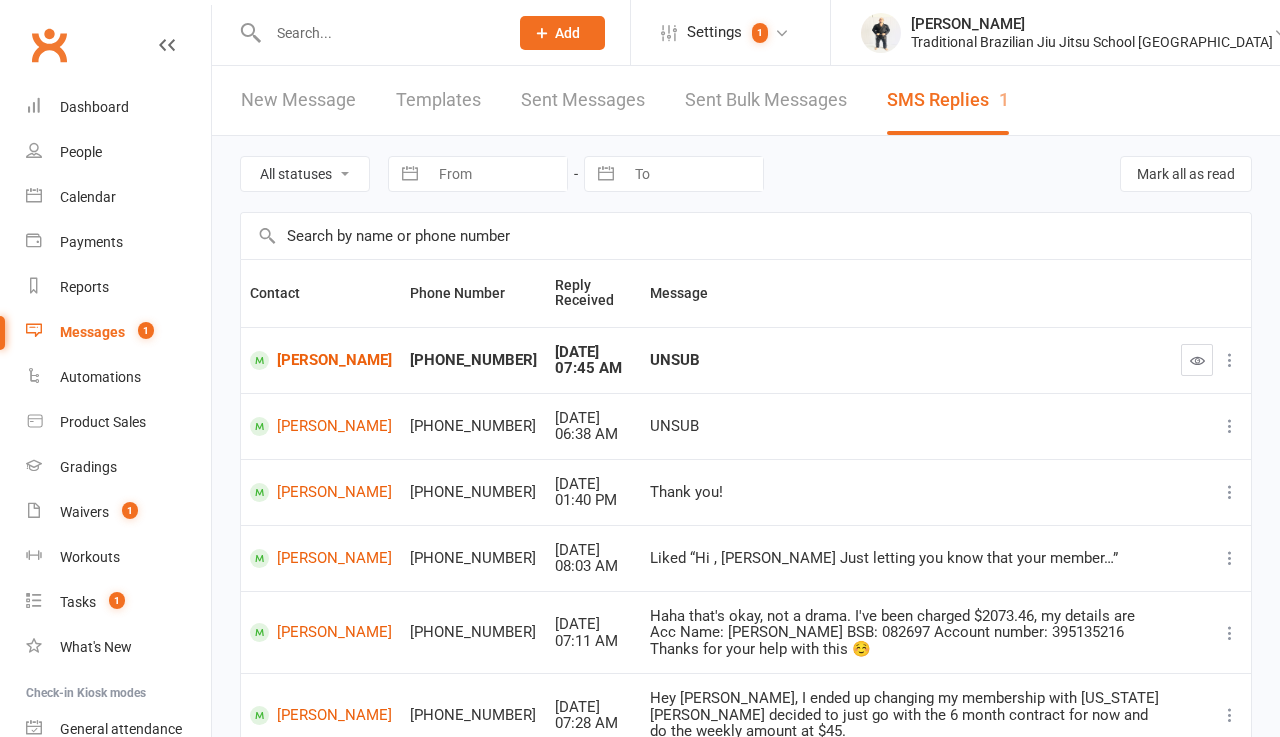 click at bounding box center (378, 33) 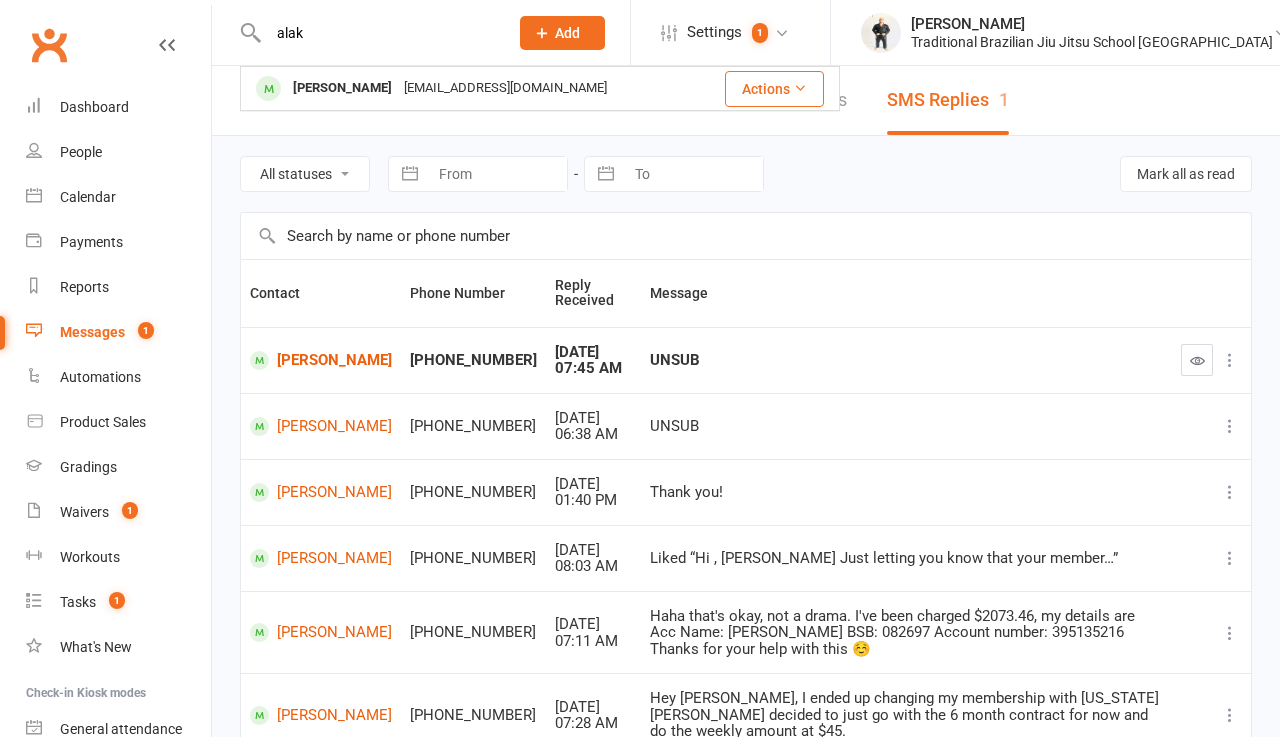 type on "alas" 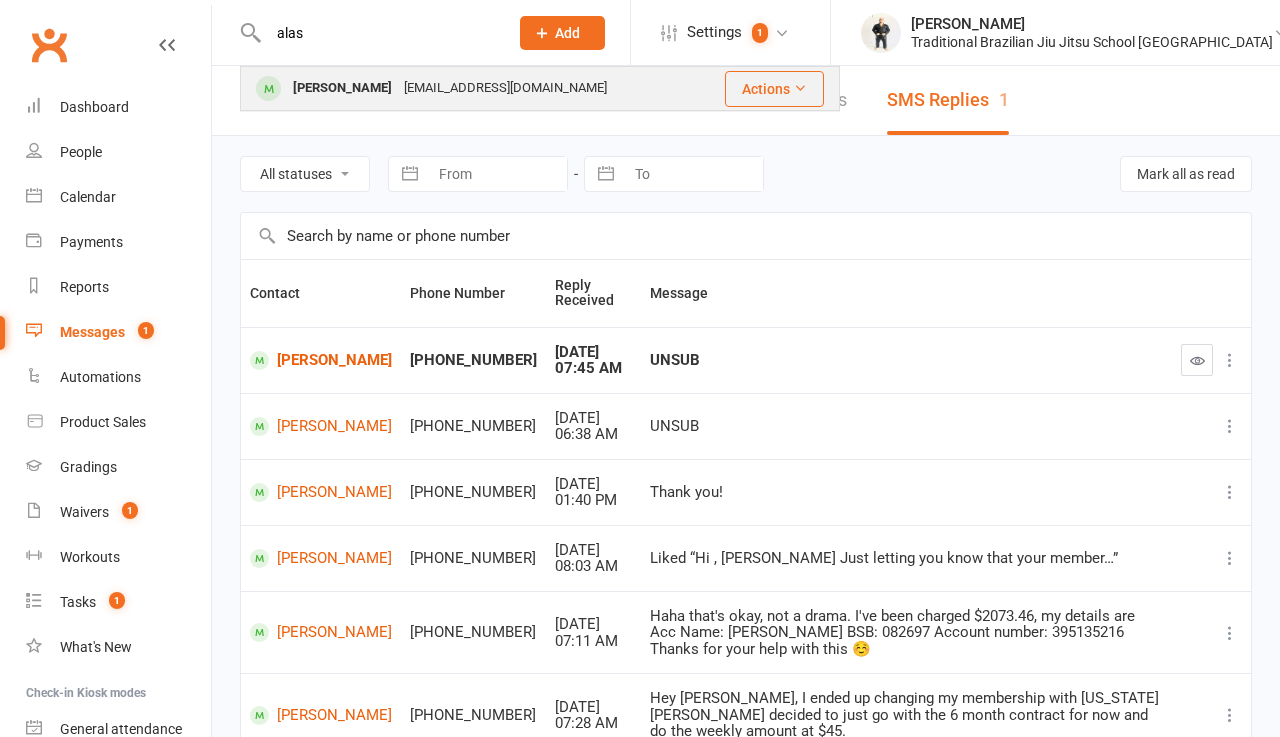 drag, startPoint x: 386, startPoint y: 31, endPoint x: 396, endPoint y: 91, distance: 60.827625 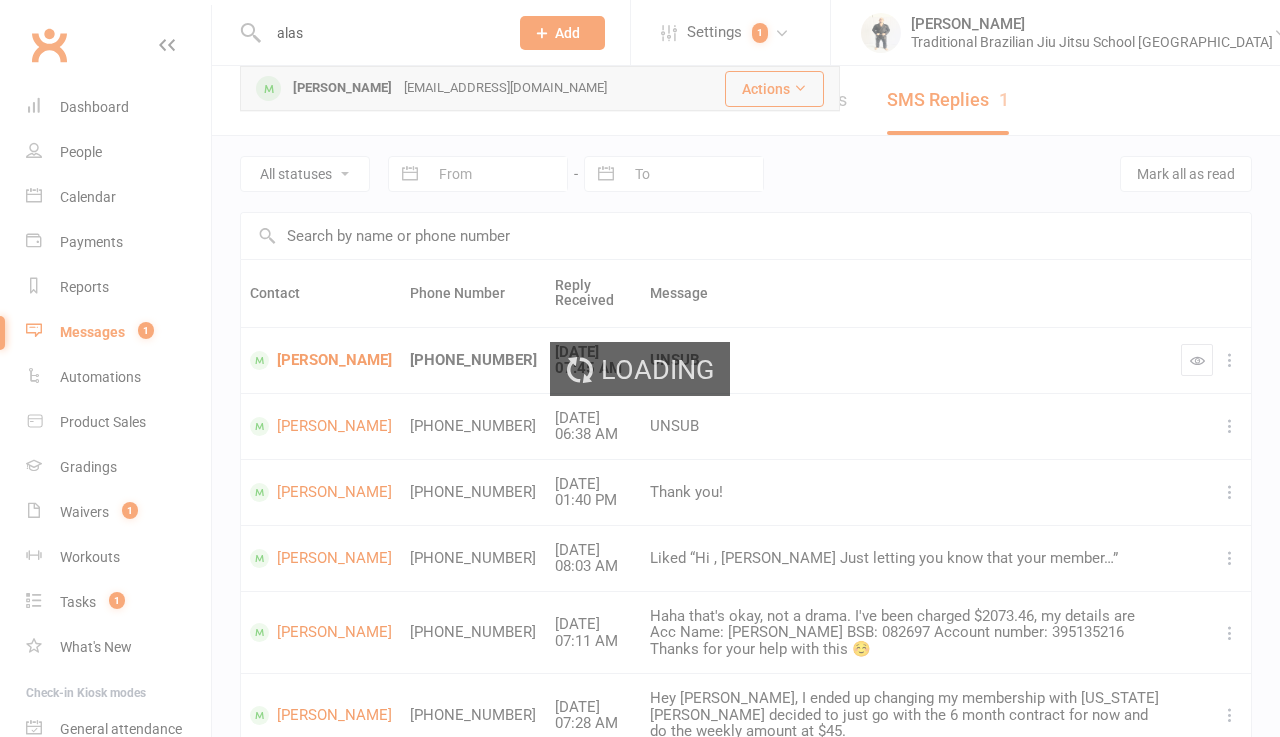 type 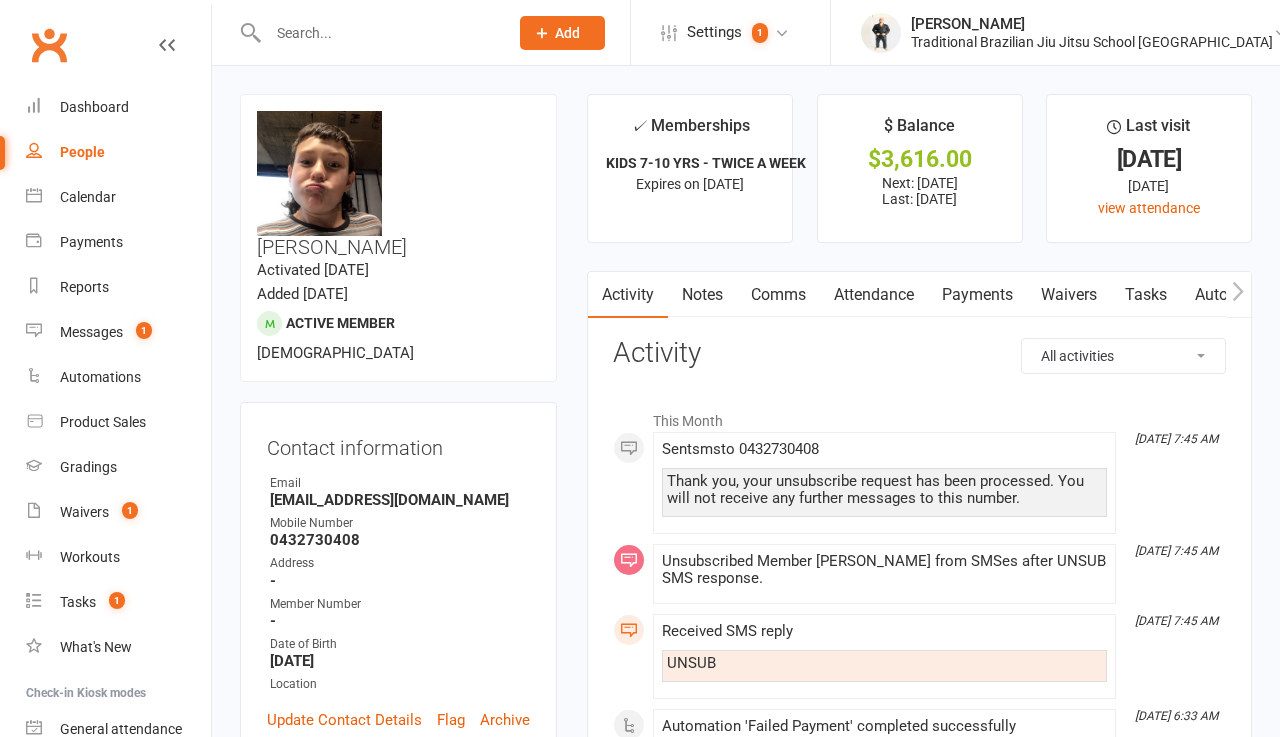 click on "Payments" at bounding box center [977, 295] 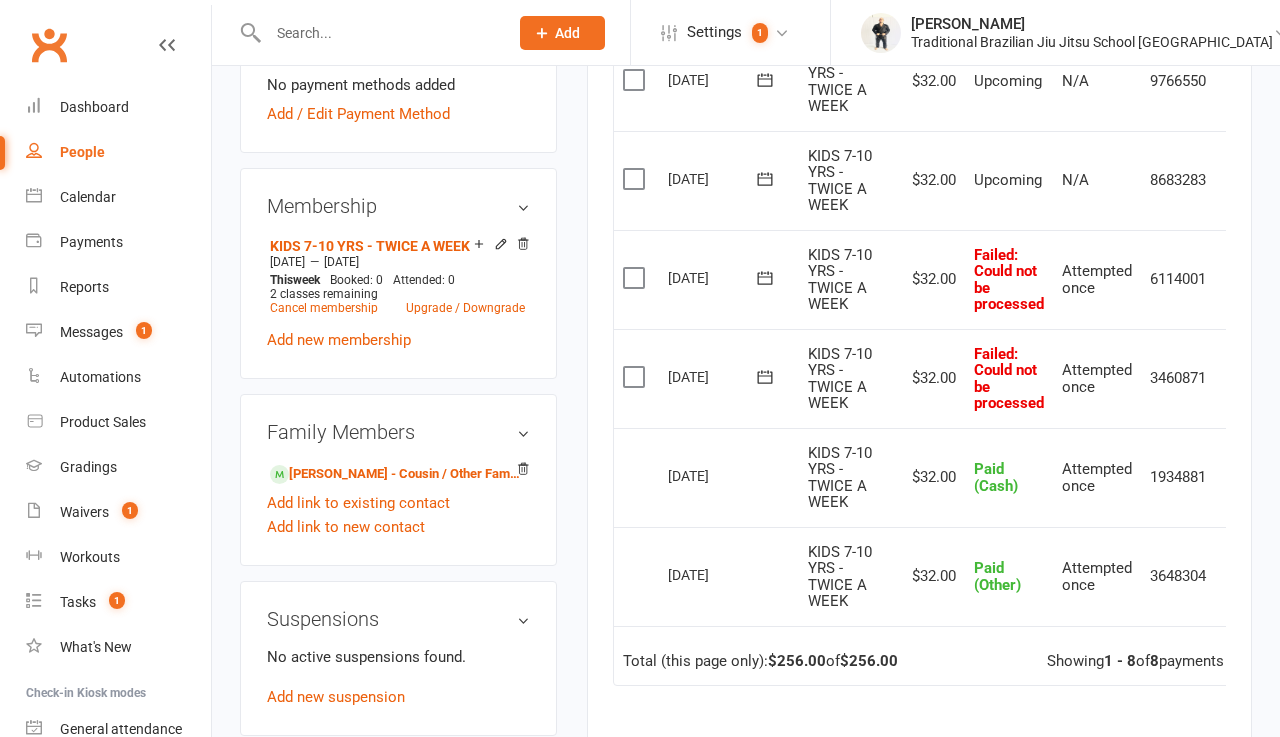 scroll, scrollTop: 788, scrollLeft: 0, axis: vertical 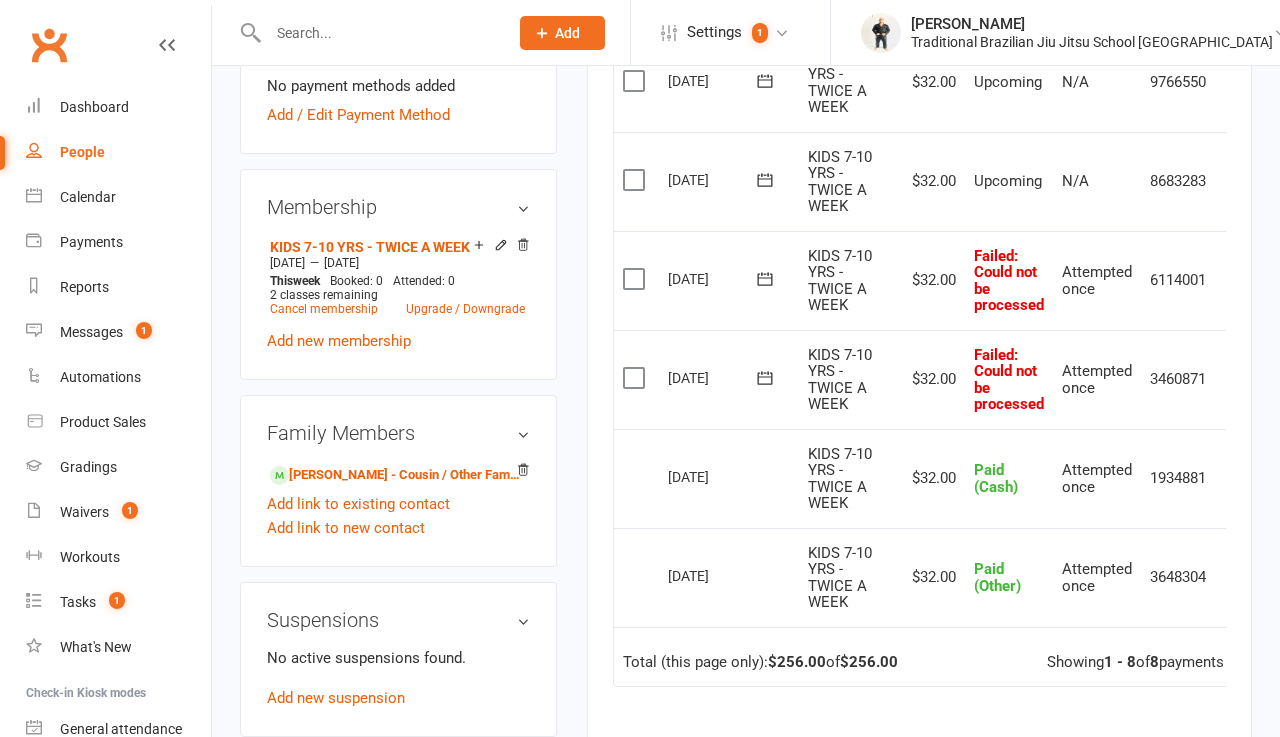 click on "Select this" at bounding box center (636, 379) 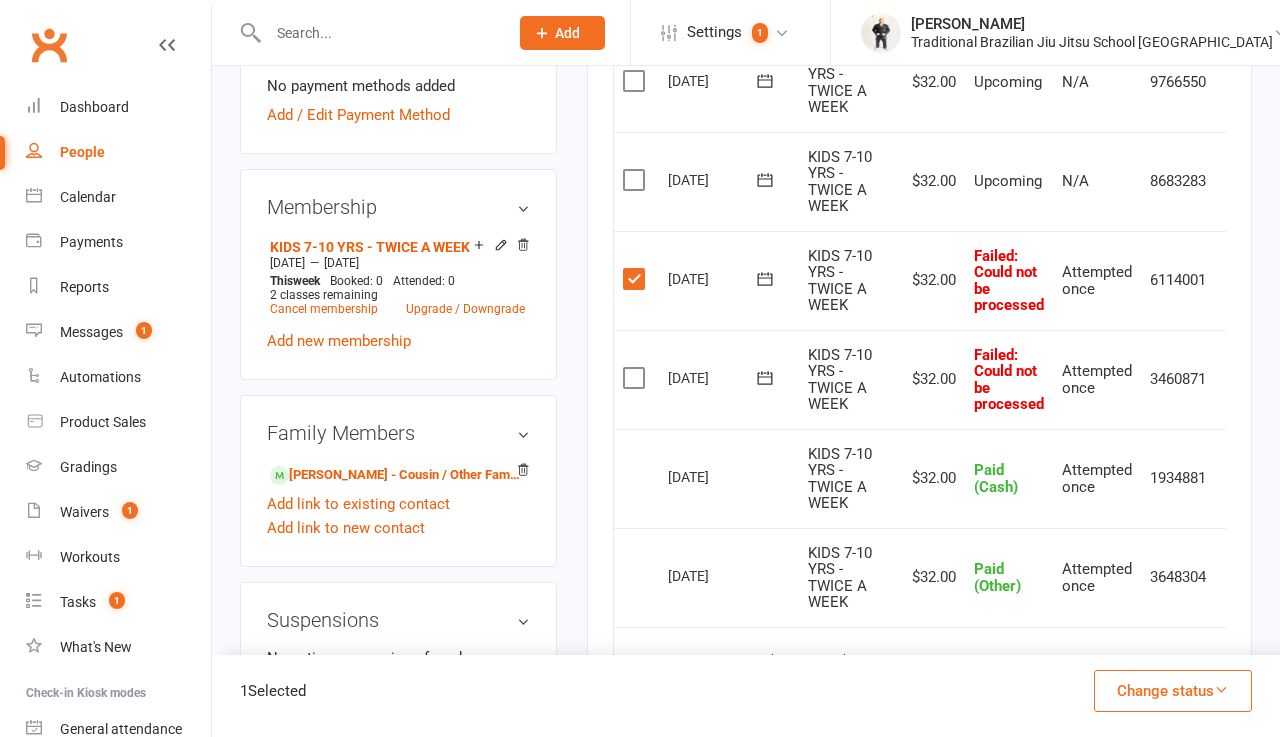 click at bounding box center (636, 378) 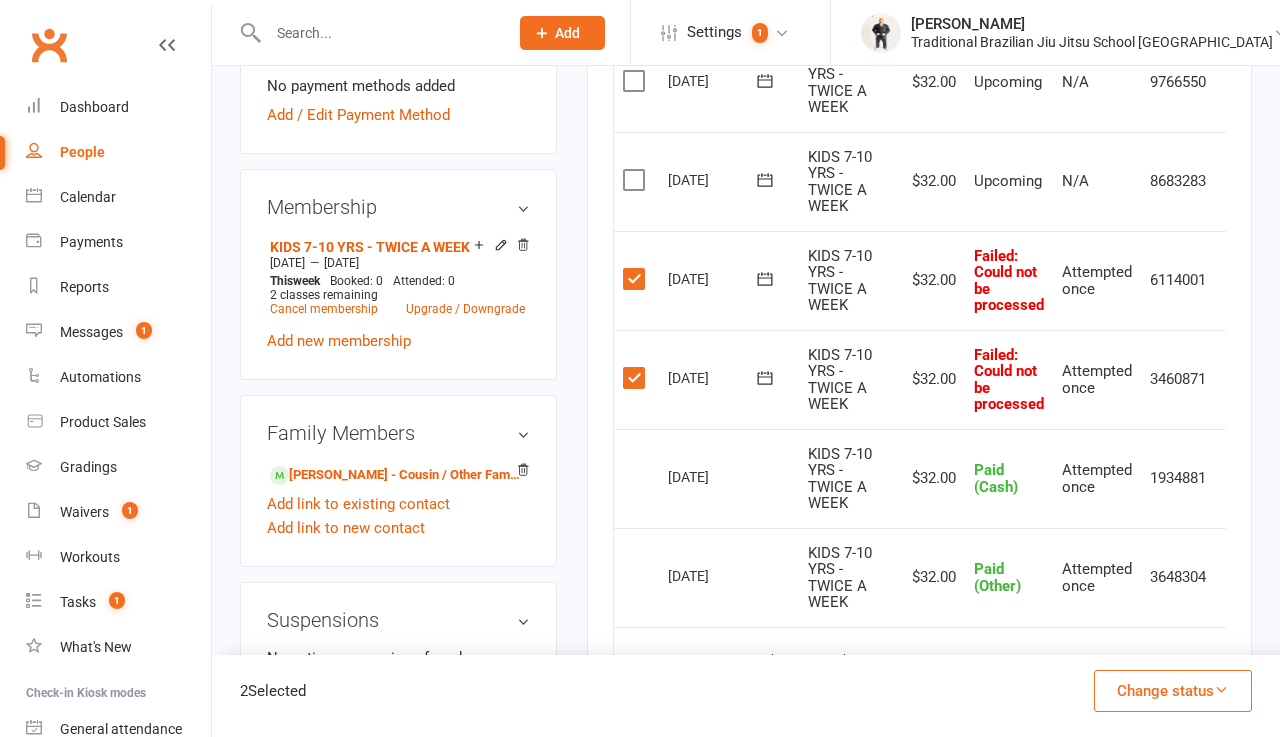 click on "Change status" at bounding box center (1173, 691) 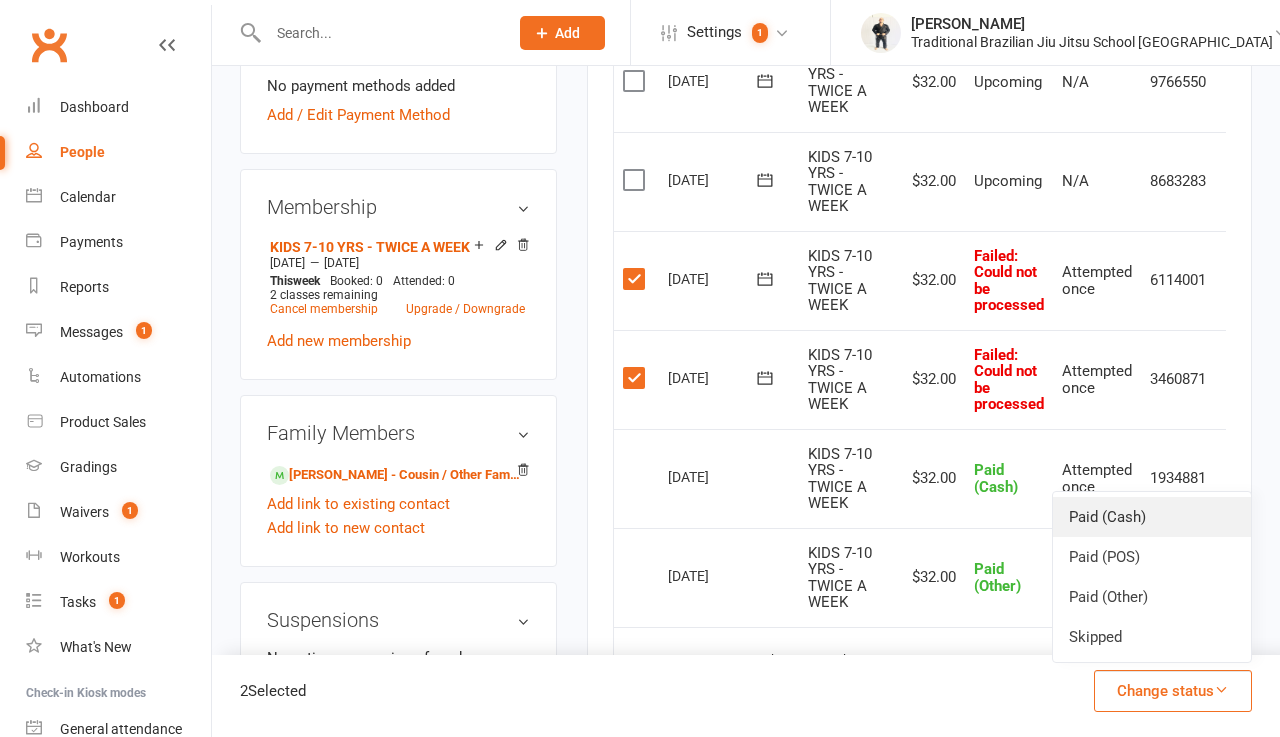 click on "Paid (Cash)" at bounding box center (1152, 517) 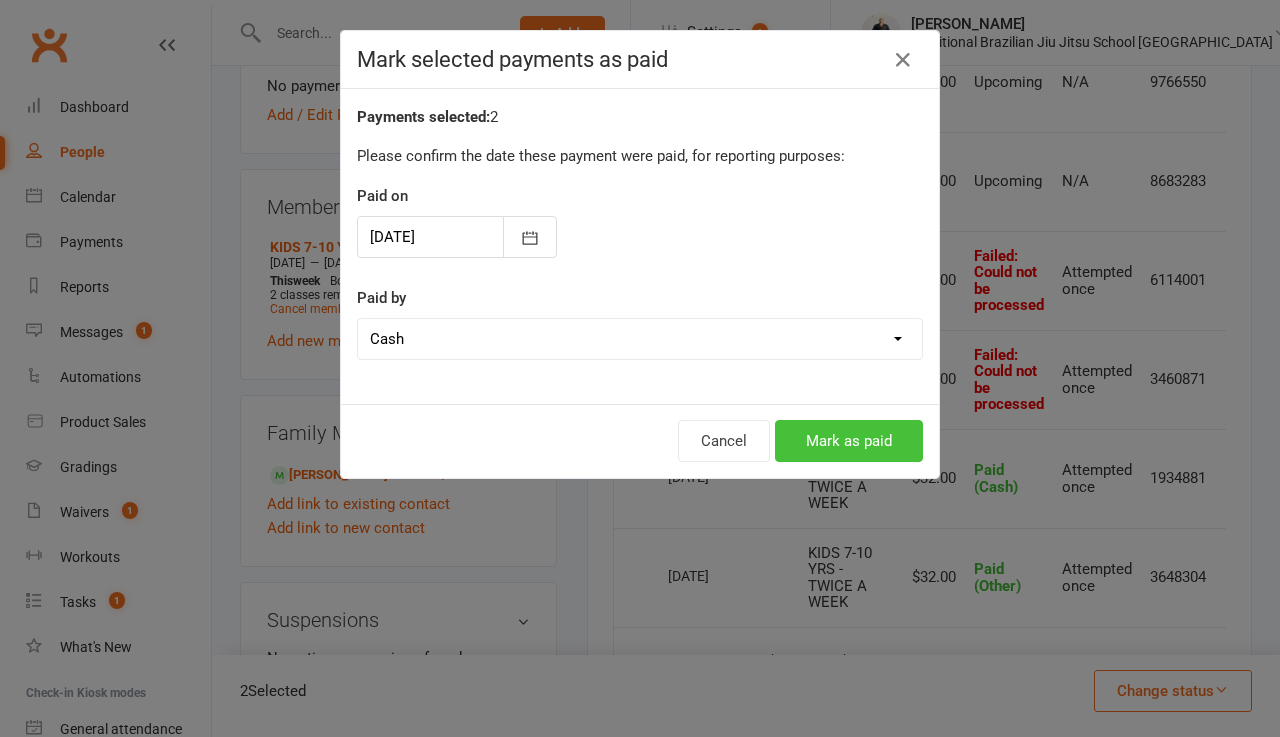 click on "Mark as paid" at bounding box center (849, 441) 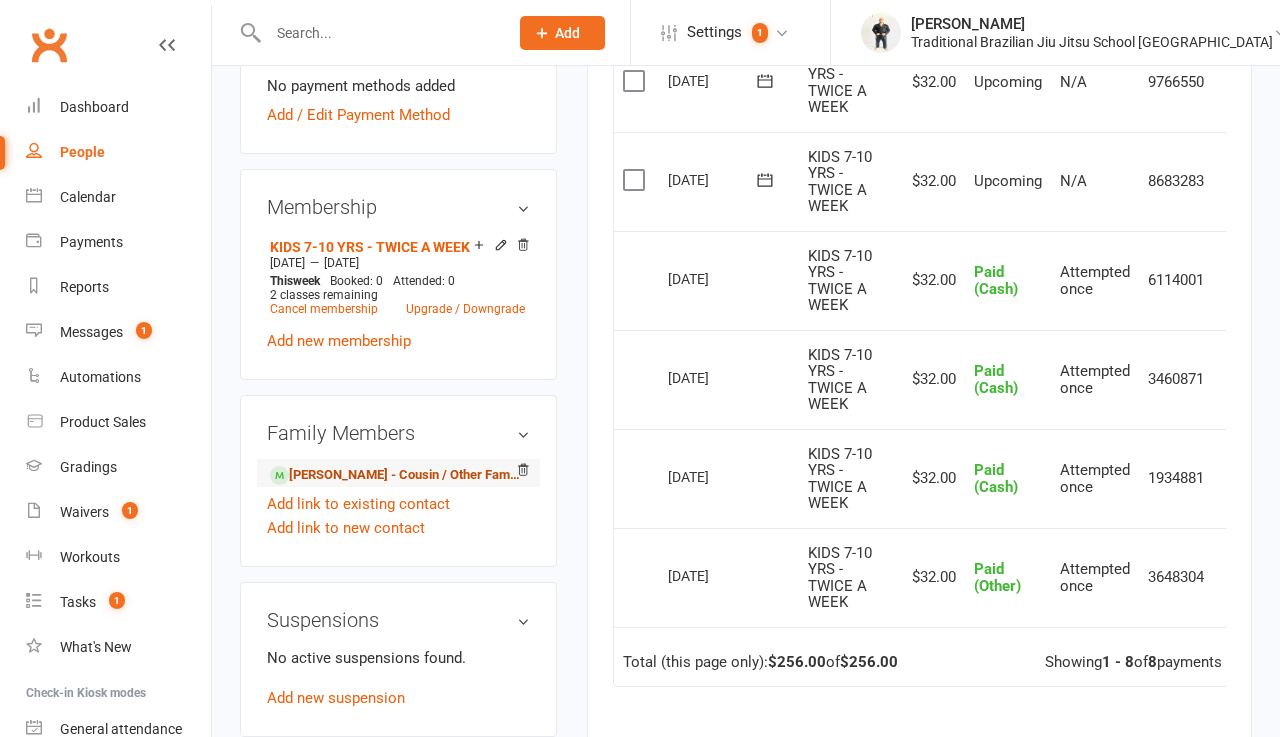 click on "[PERSON_NAME] - Cousin / Other Family" at bounding box center (395, 475) 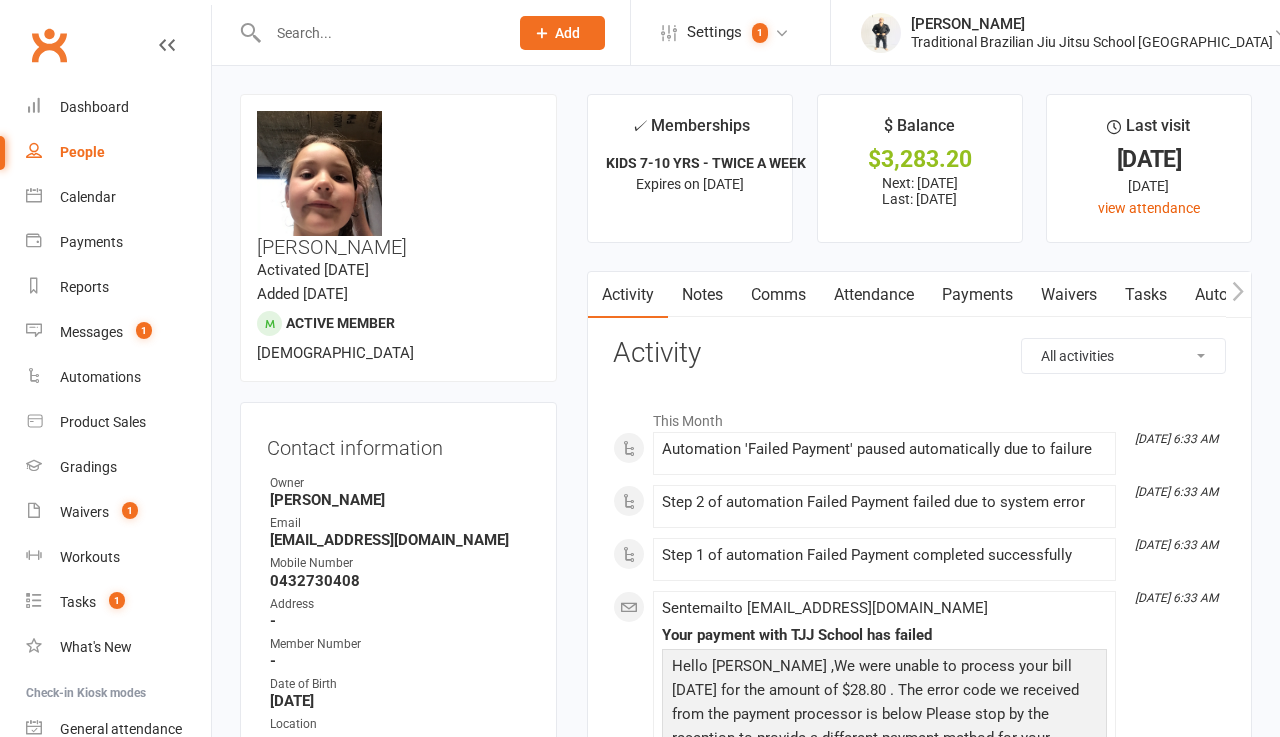 scroll, scrollTop: 0, scrollLeft: 0, axis: both 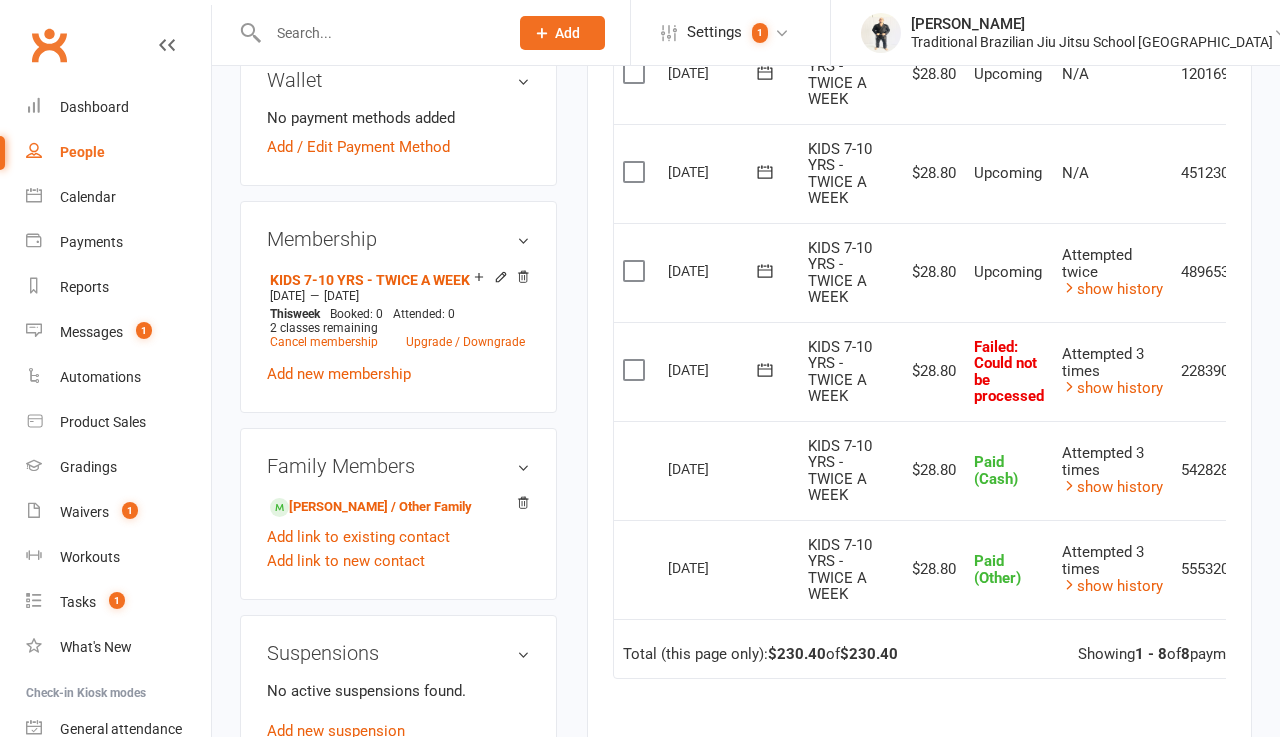 click at bounding box center [636, 370] 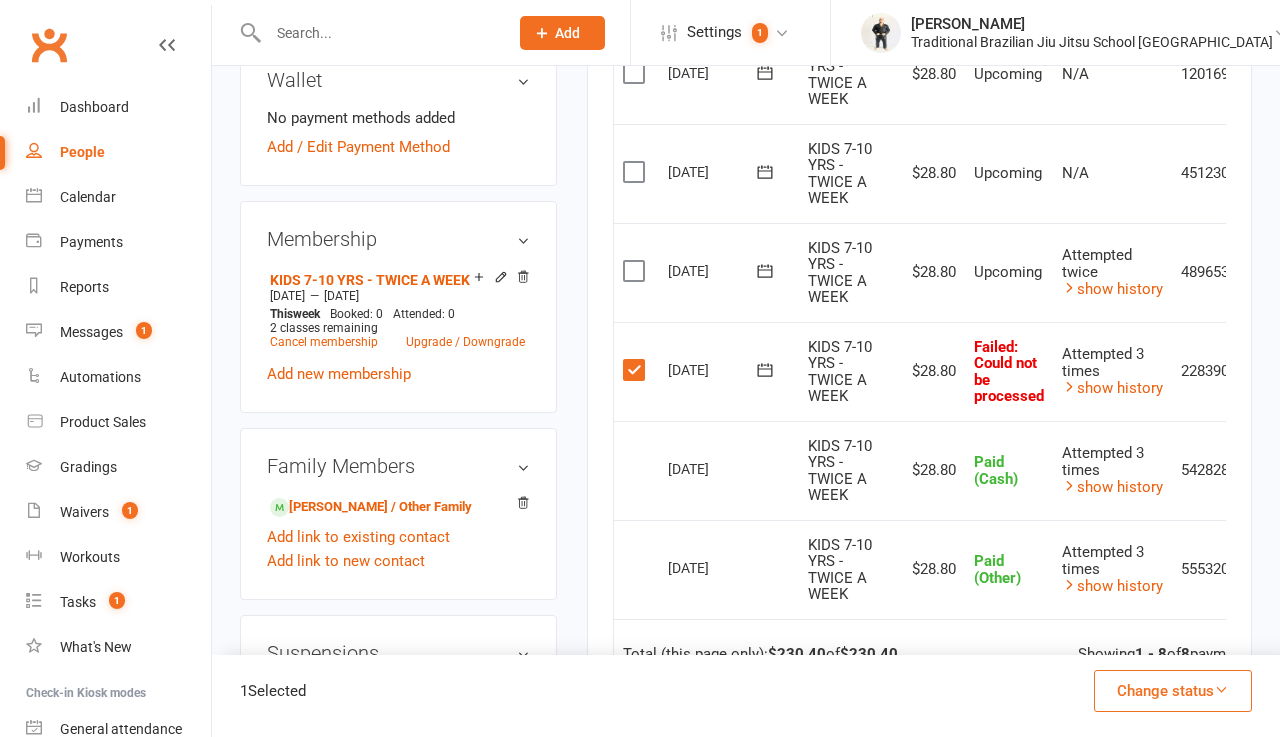 click at bounding box center (636, 271) 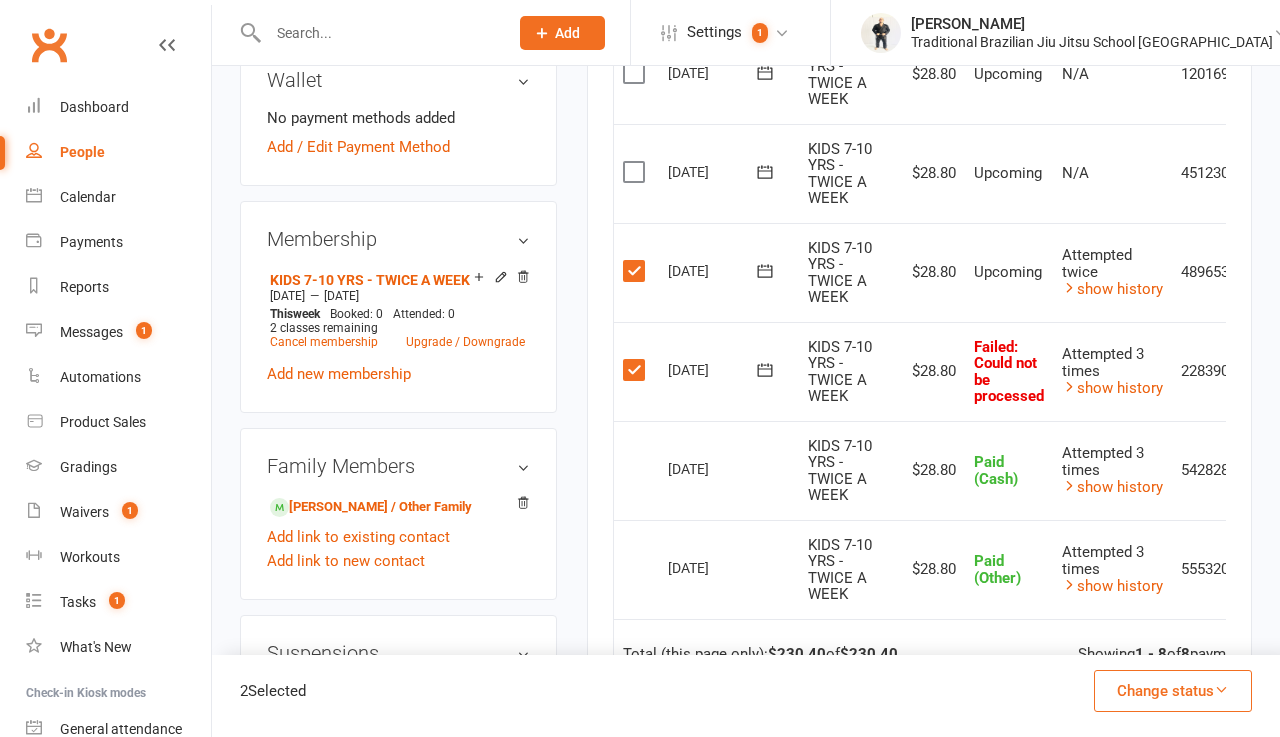 click on "Change status" at bounding box center (1173, 691) 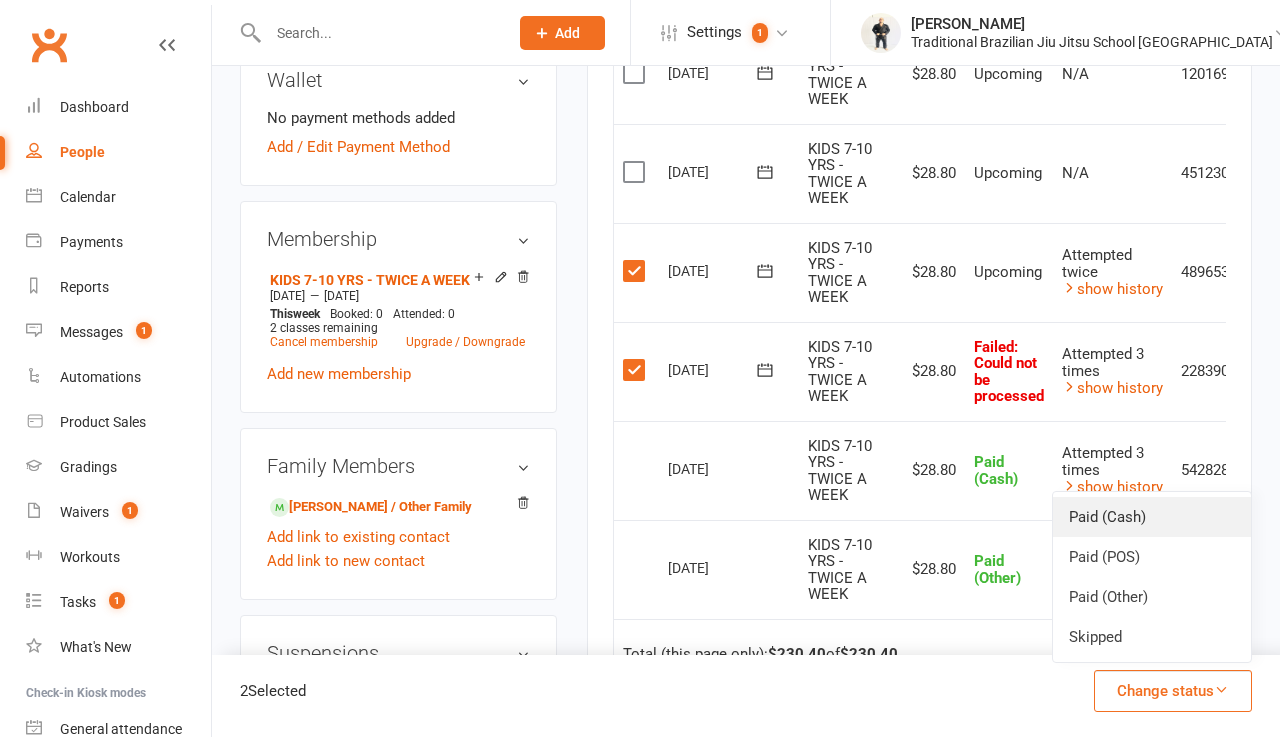click on "Paid (Cash)" at bounding box center [1152, 517] 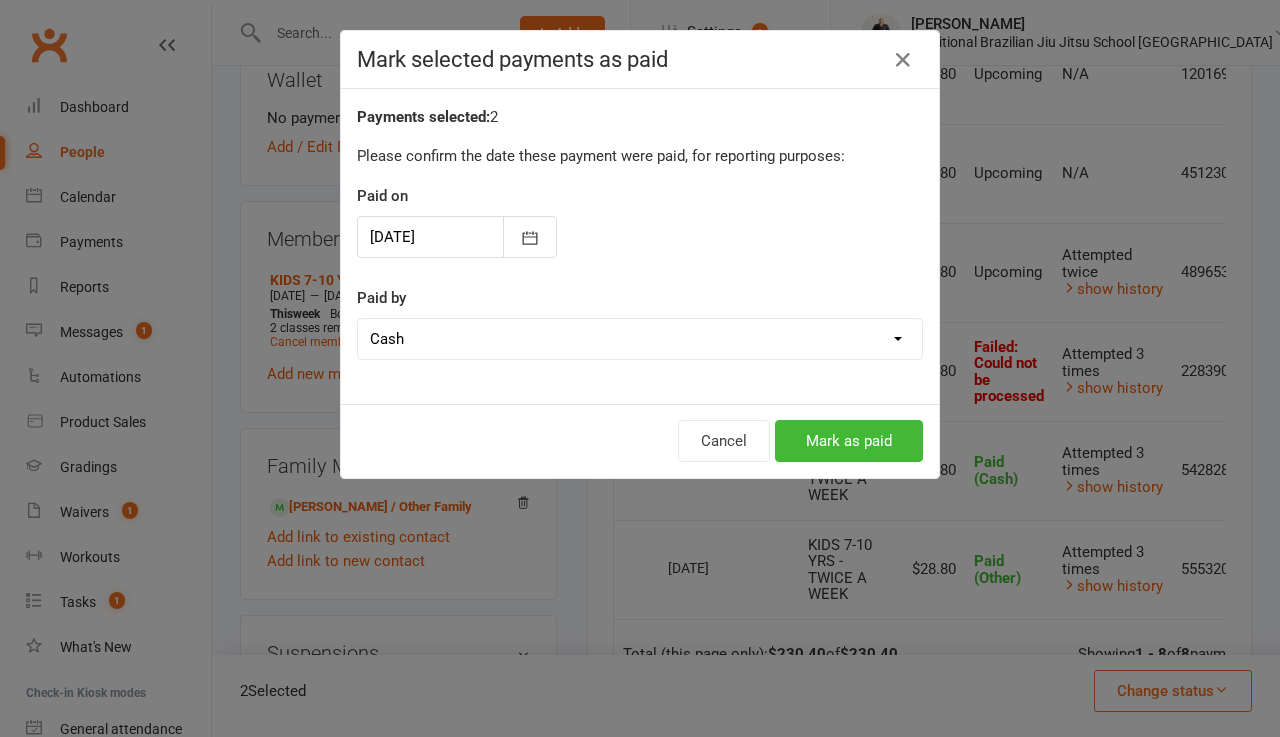 click on "Mark selected payments as paid Payments selected:  2 Please confirm the date these payment were paid, for reporting purposes: Paid on [DATE]
Paid by Cash POS Other method  Cancel Mark as paid" at bounding box center [640, 368] 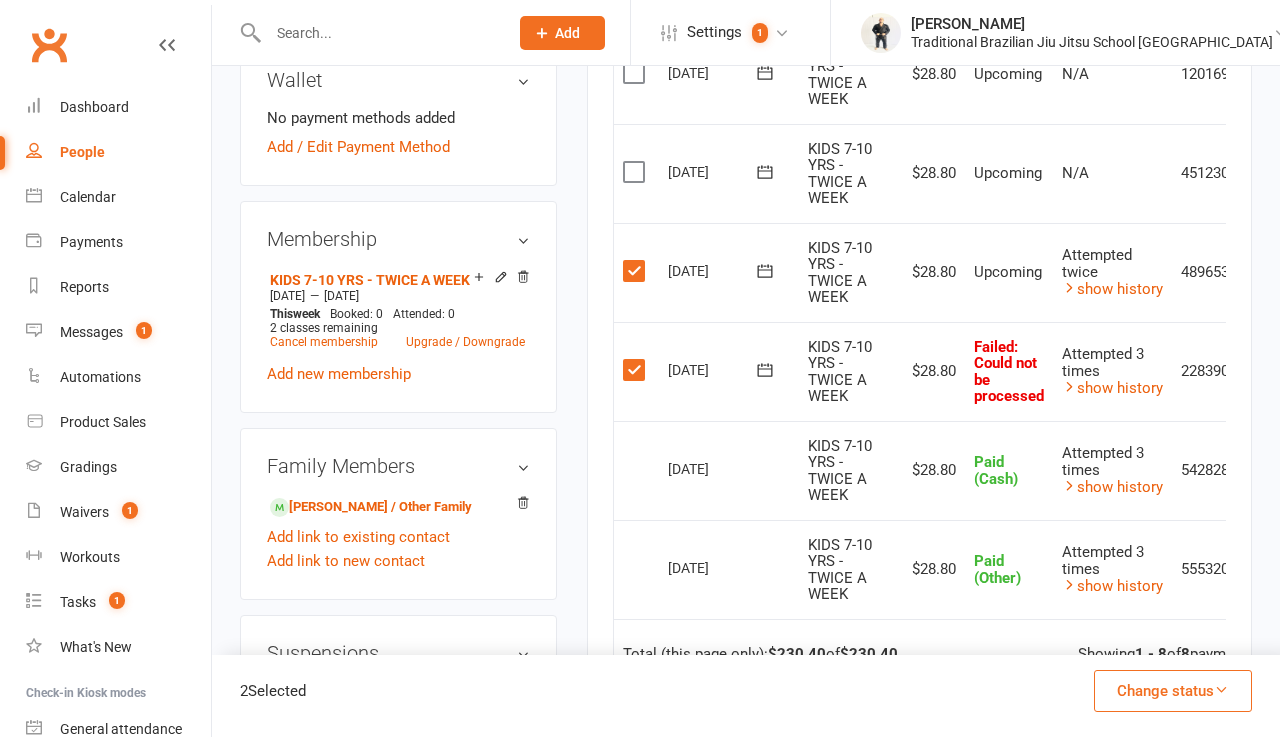 click on "Change status" at bounding box center (1173, 691) 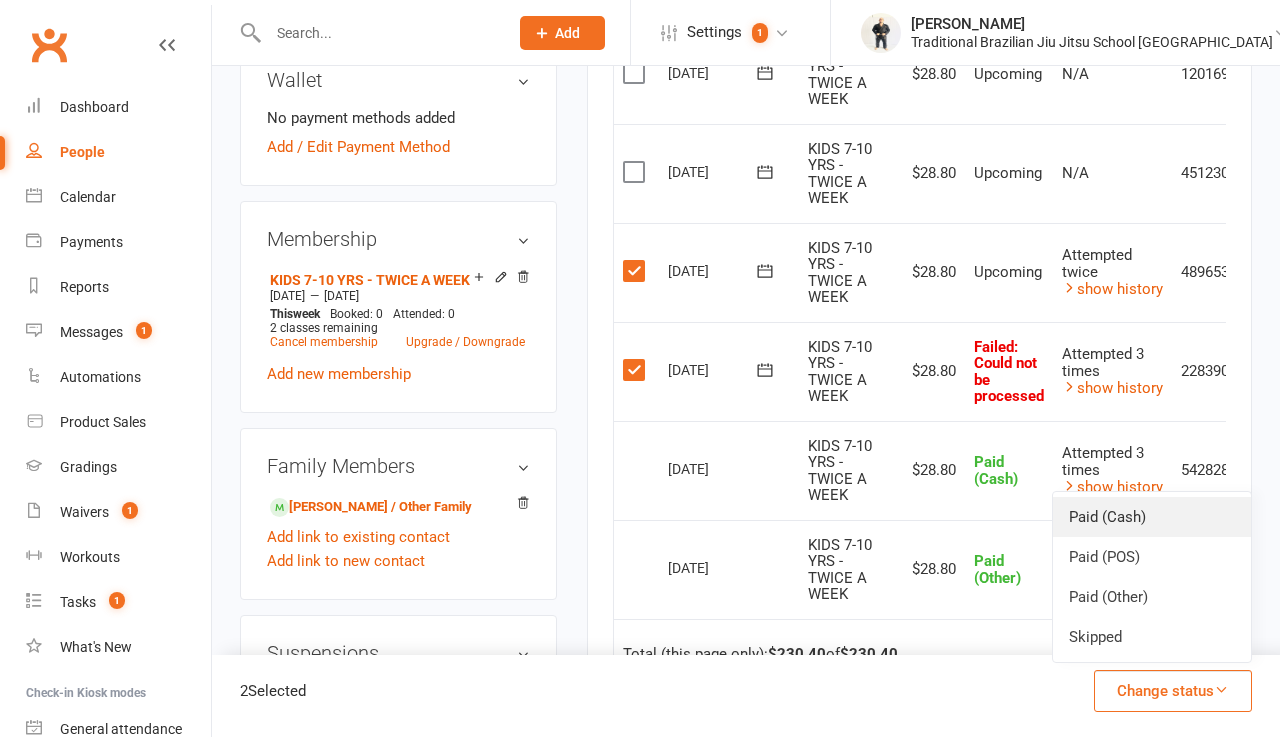 click on "Paid (Cash)" at bounding box center (1152, 517) 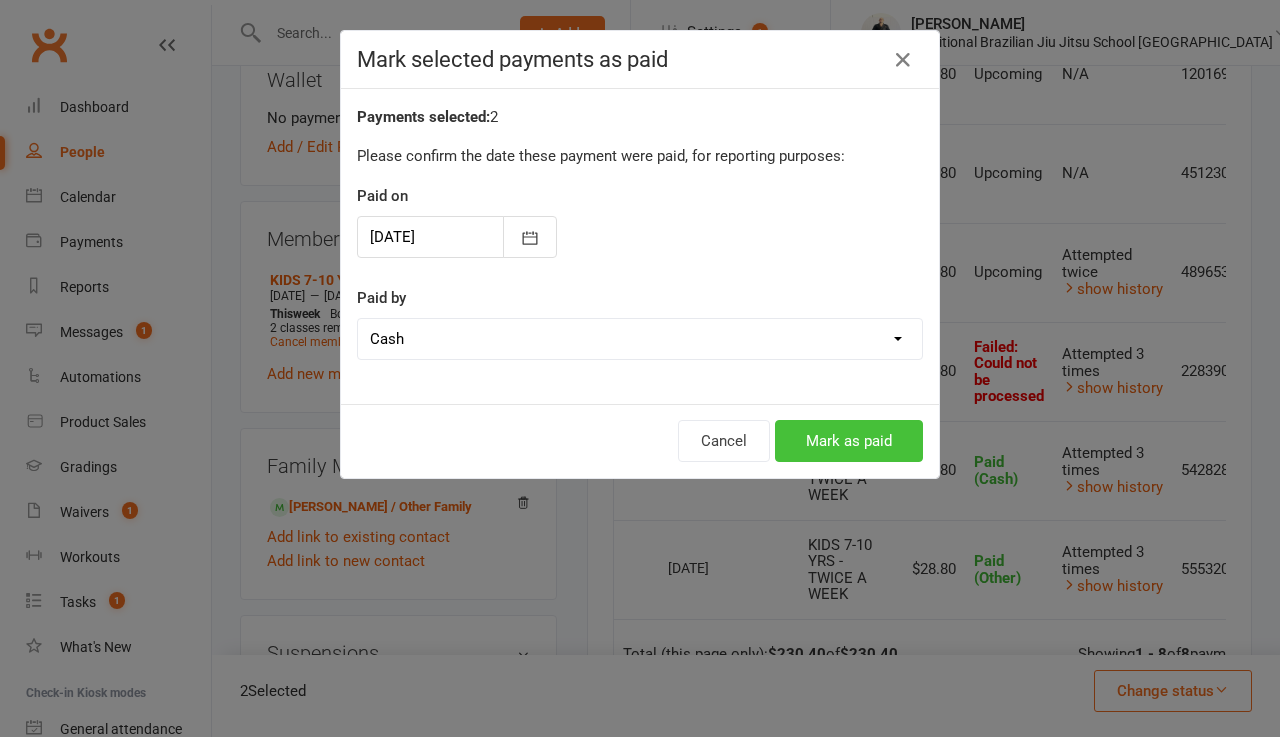 click on "Mark as paid" at bounding box center [849, 441] 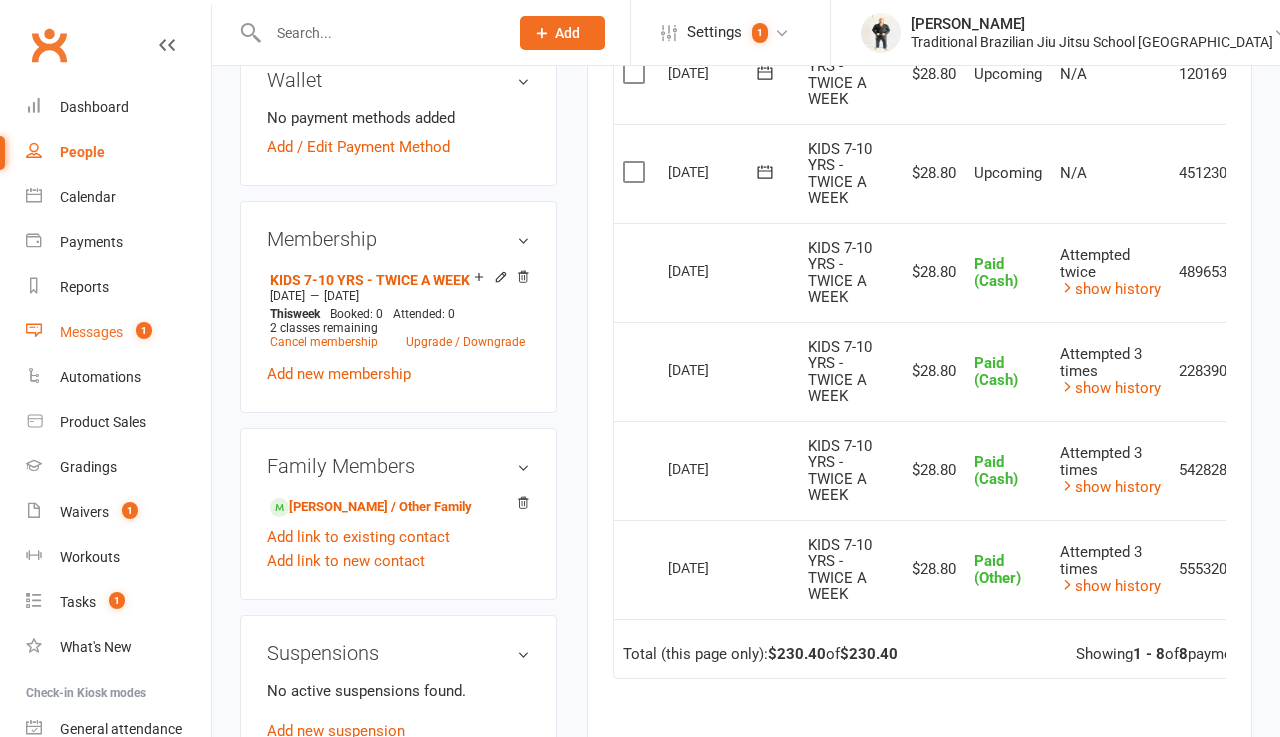 click on "Messages   1" at bounding box center [118, 332] 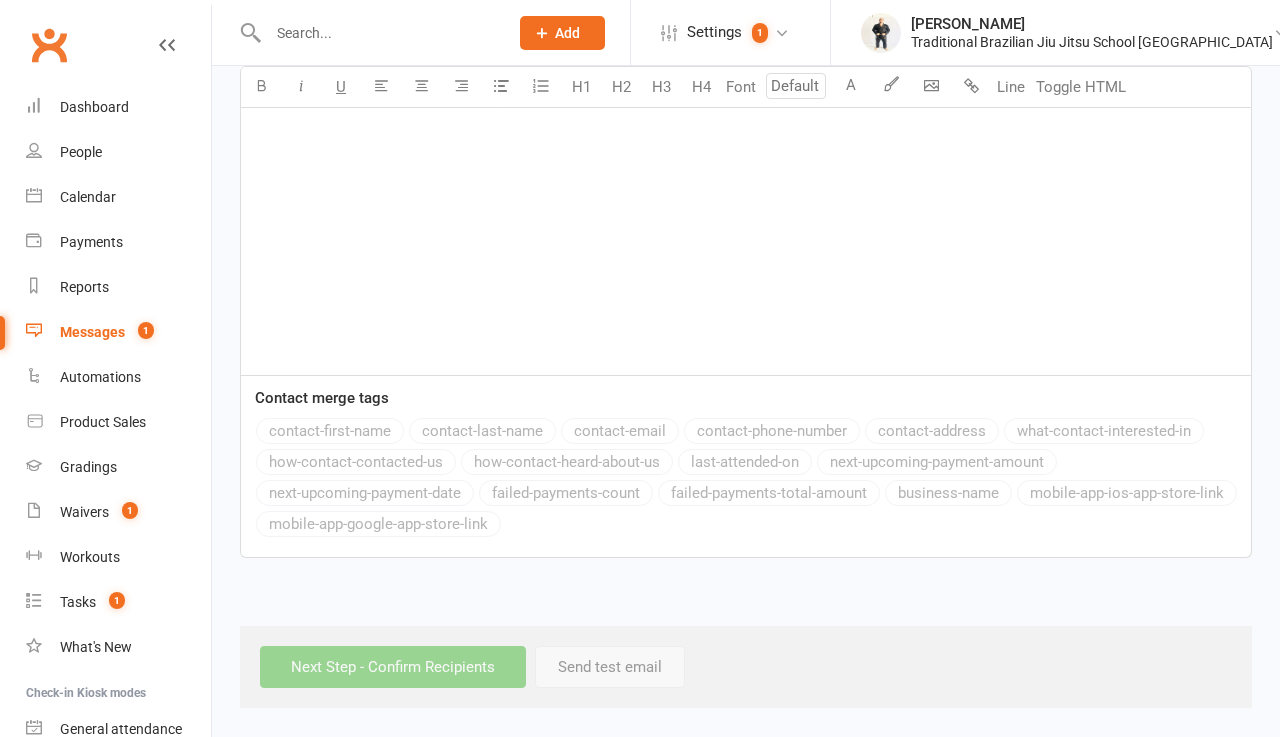 scroll, scrollTop: 0, scrollLeft: 0, axis: both 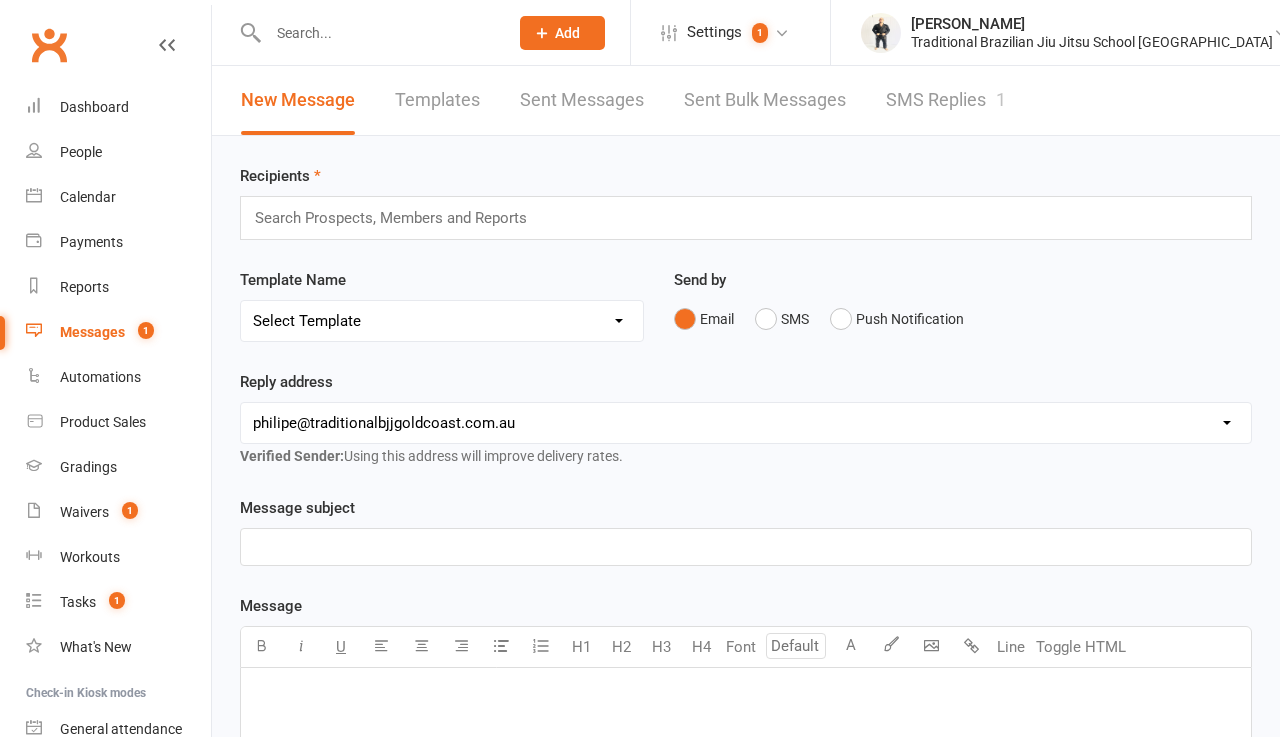click on "SMS Replies  1" at bounding box center [946, 100] 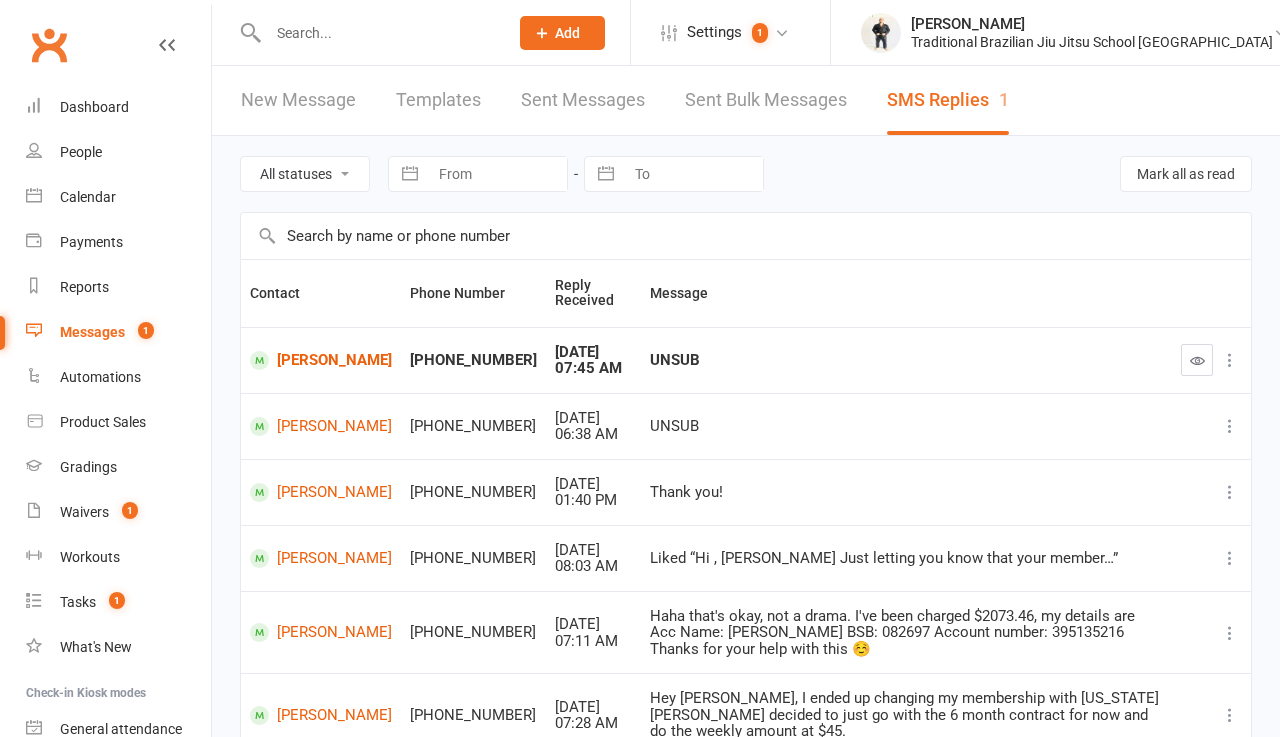 click at bounding box center (1197, 360) 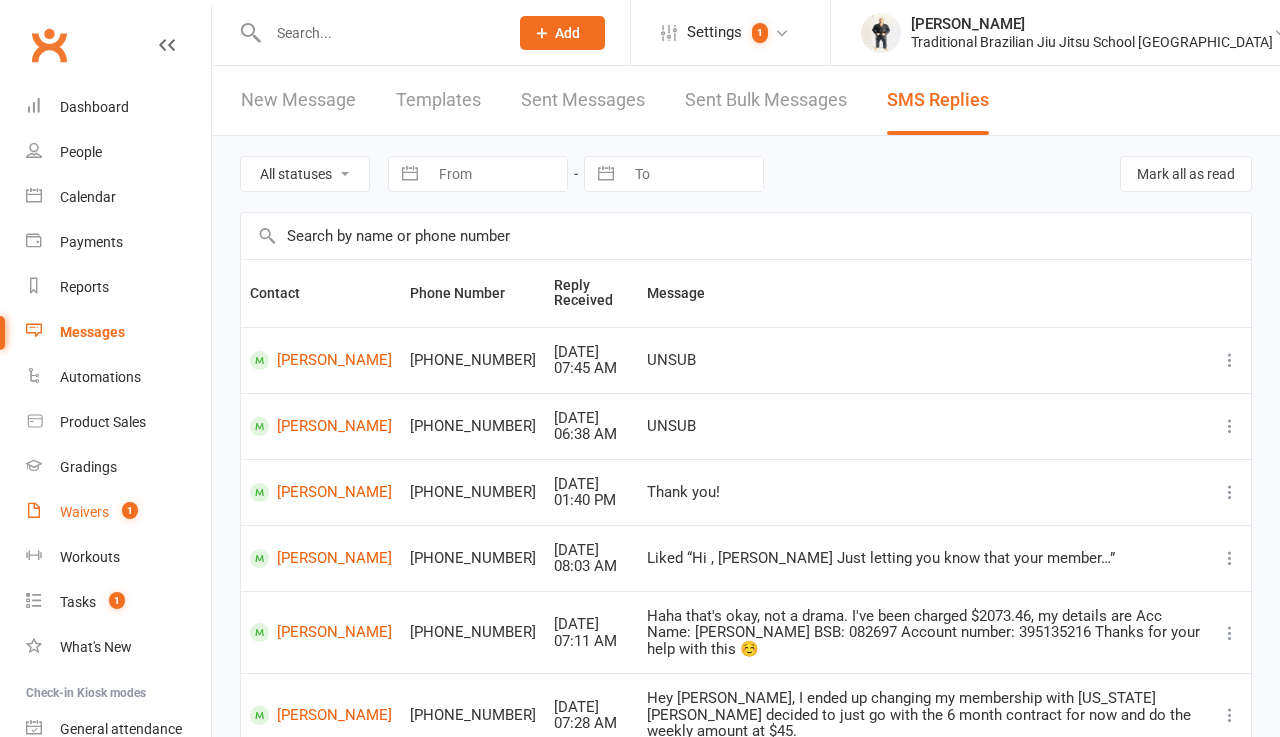 click on "Waivers" at bounding box center [84, 512] 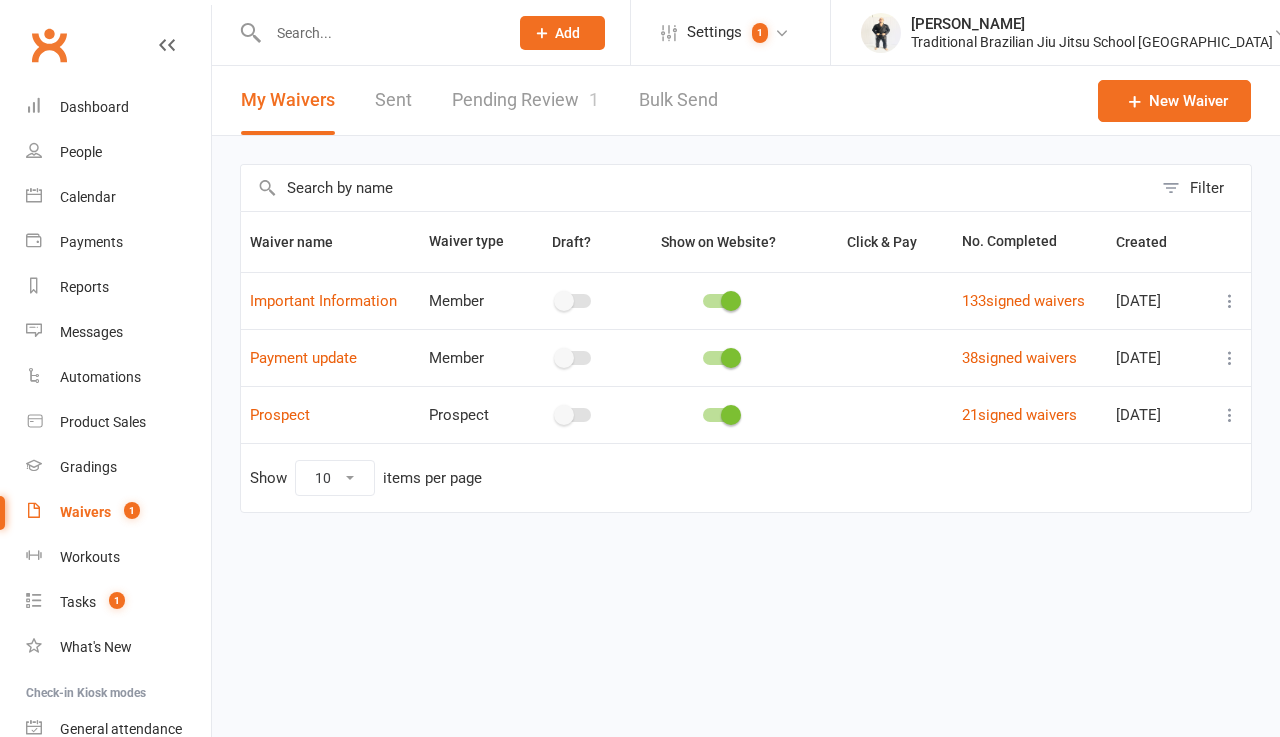 click on "Pending Review 1" at bounding box center [525, 100] 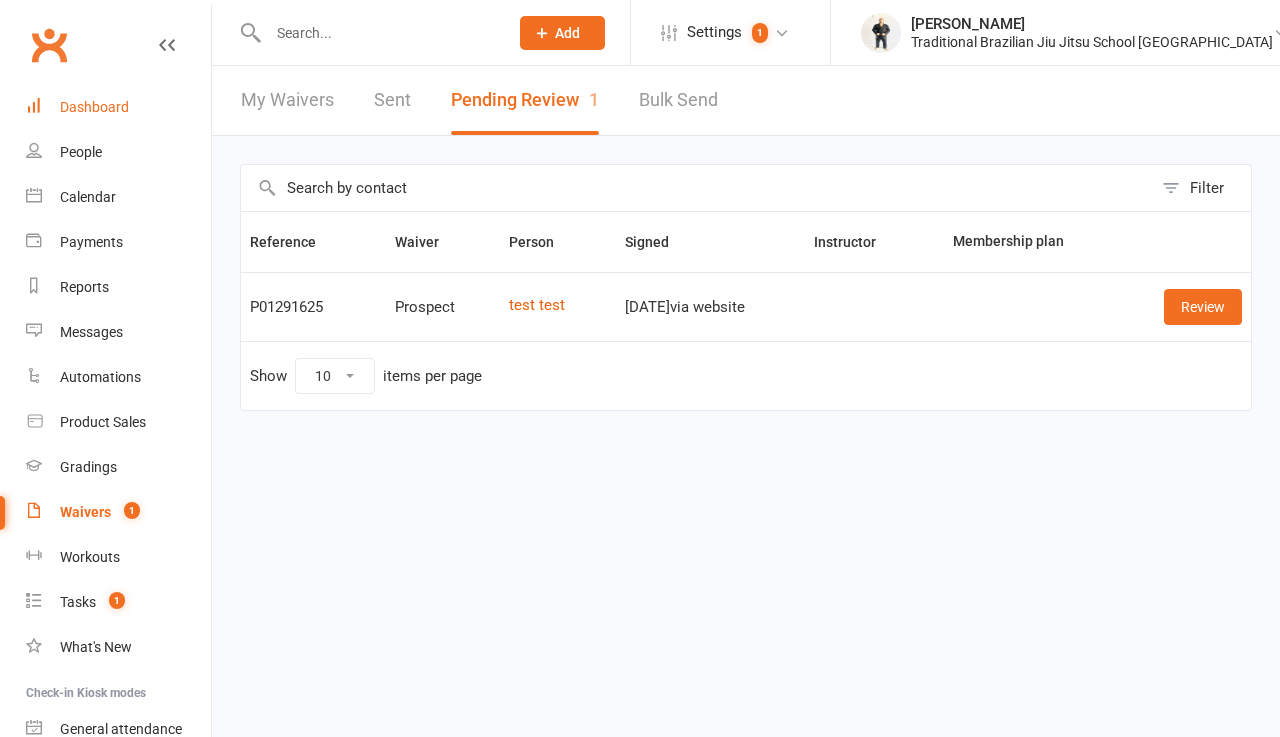 click on "Dashboard" at bounding box center [94, 107] 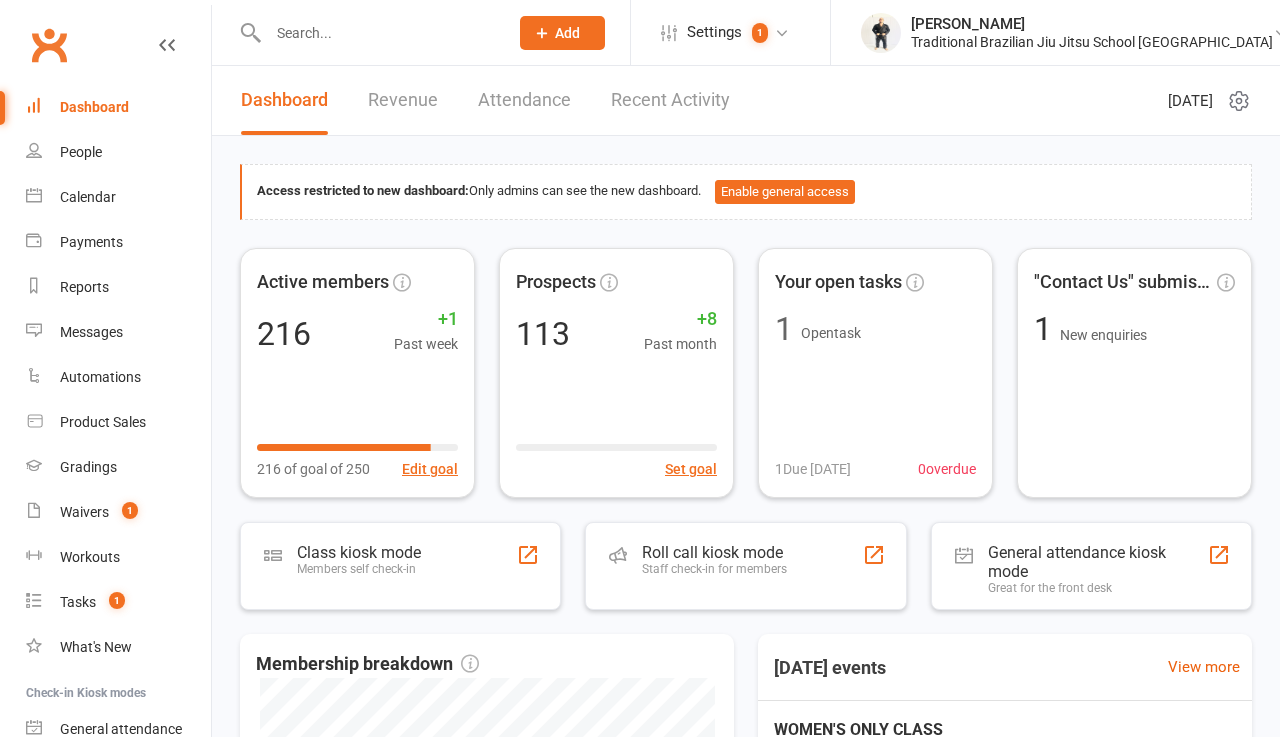 click on "Revenue" at bounding box center (403, 100) 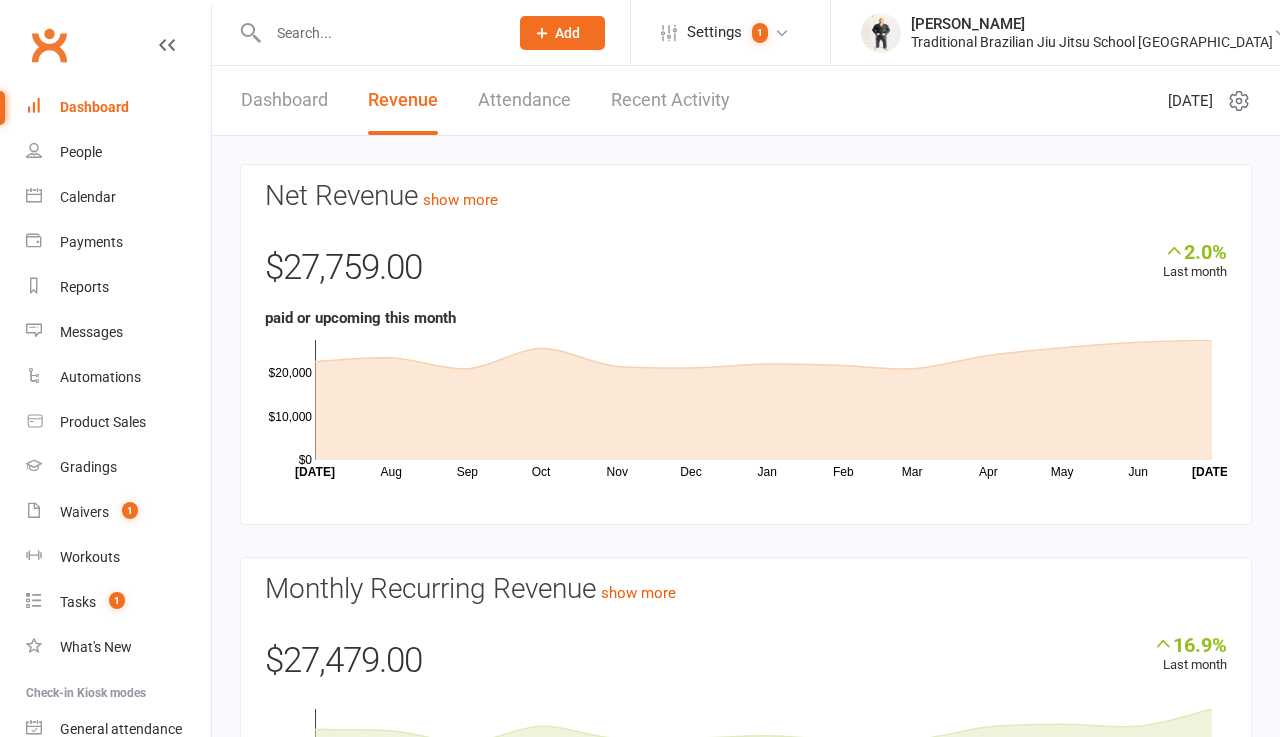 scroll, scrollTop: 0, scrollLeft: 0, axis: both 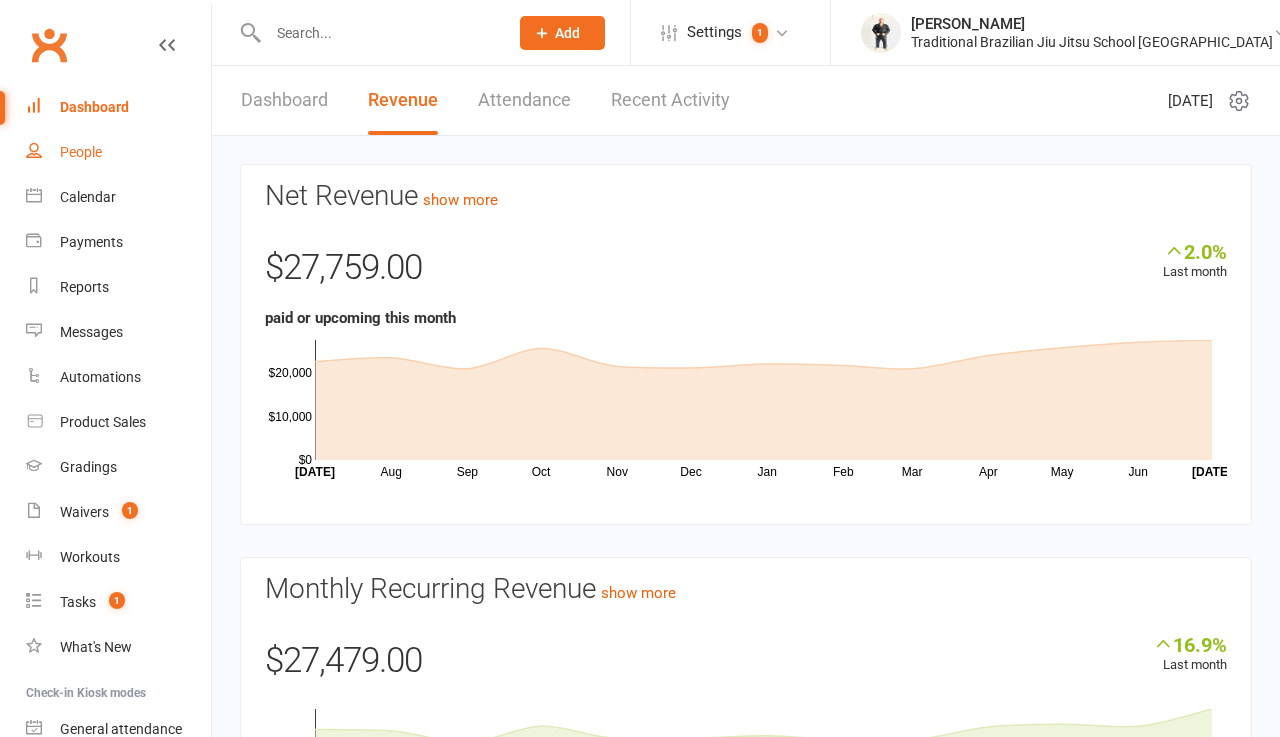 click on "People" at bounding box center (118, 152) 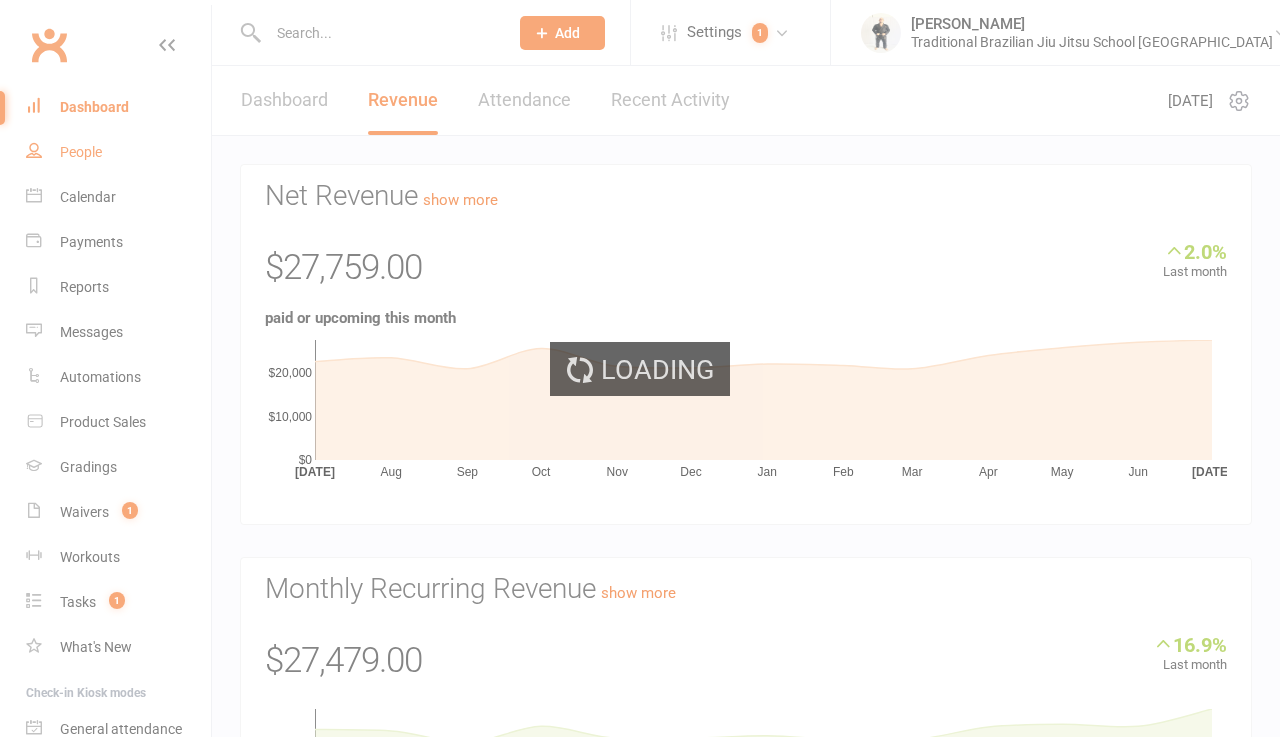 select on "100" 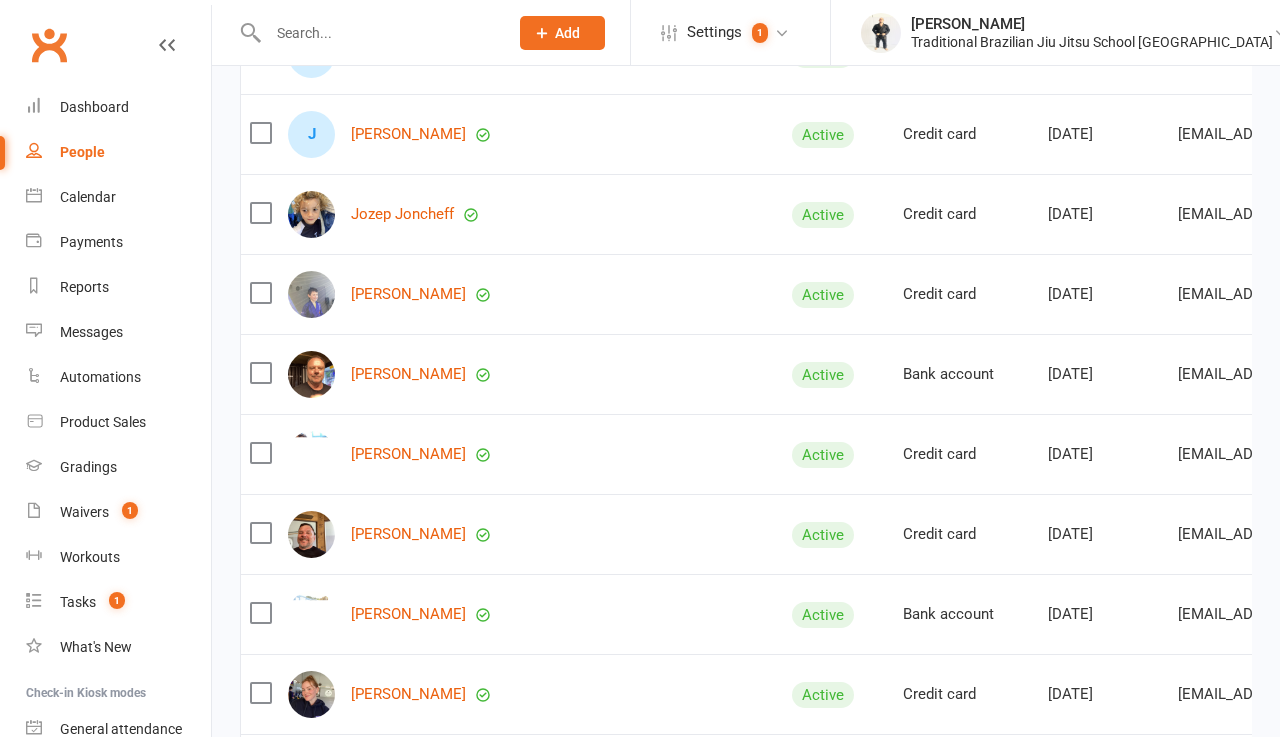 scroll, scrollTop: 338, scrollLeft: 0, axis: vertical 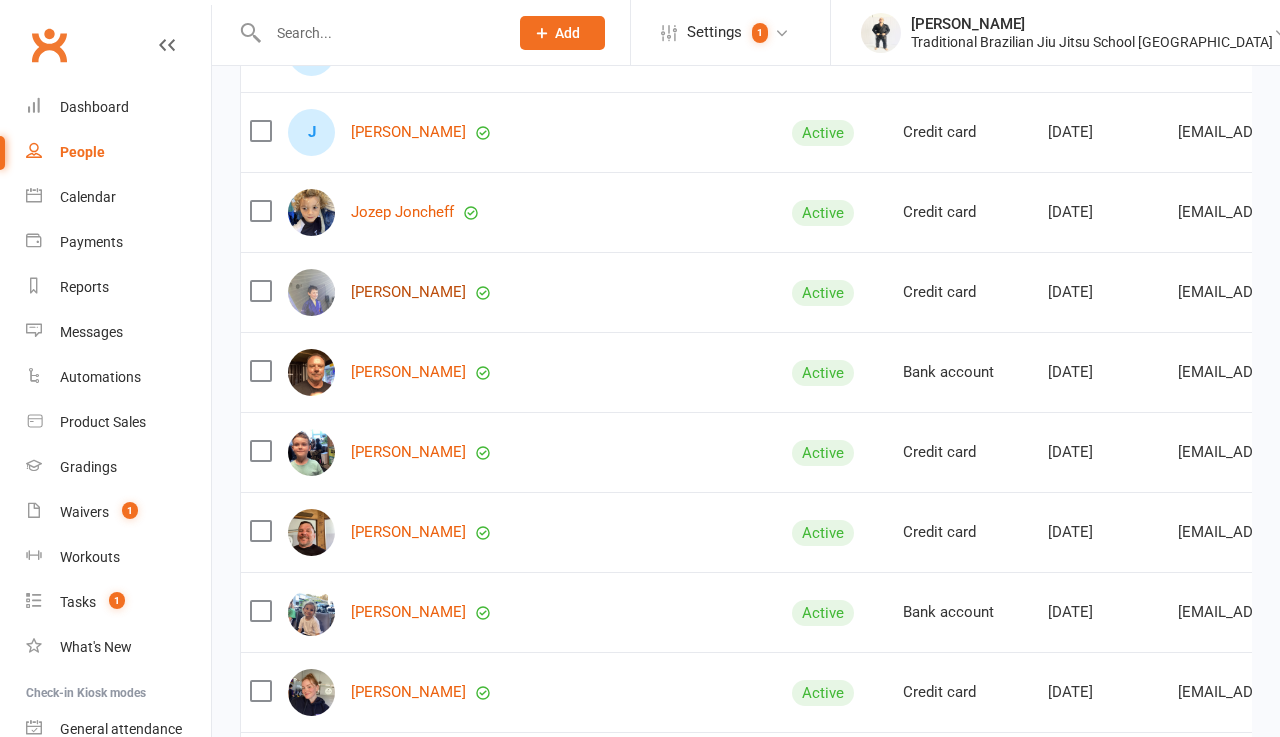 click on "[PERSON_NAME]" at bounding box center (408, 292) 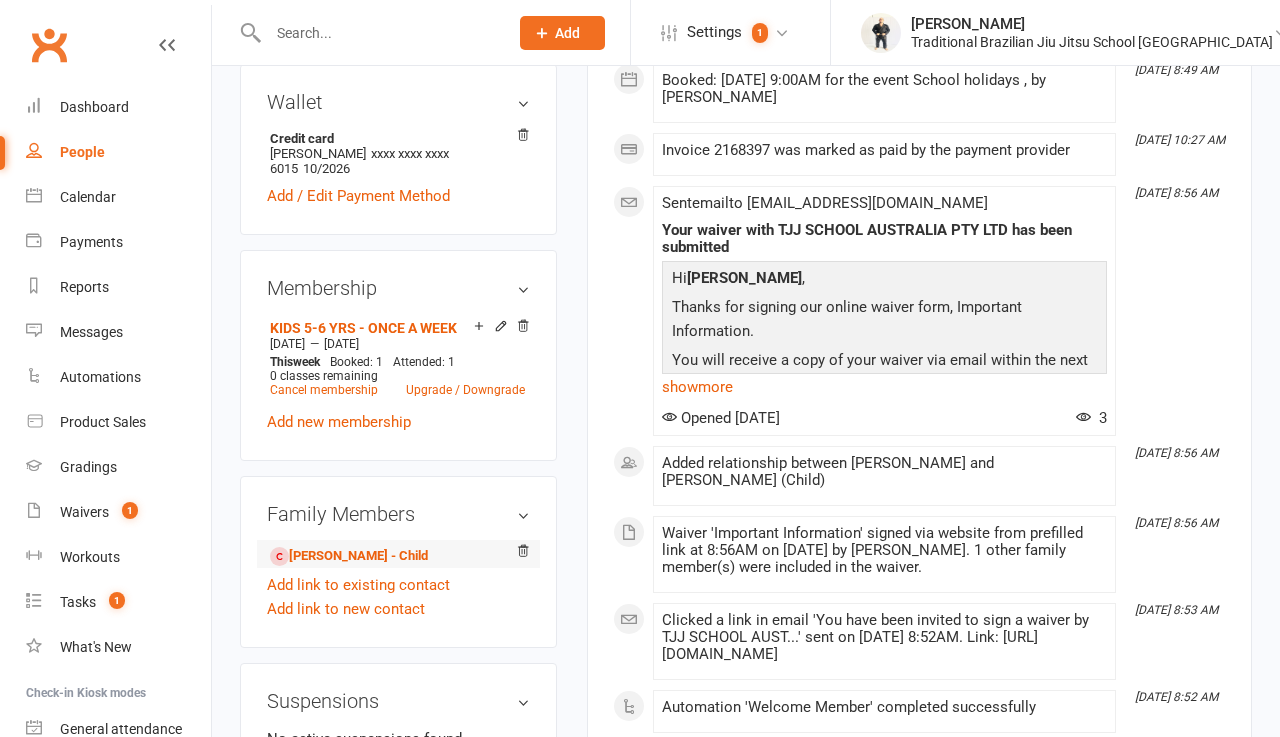 scroll, scrollTop: 746, scrollLeft: 0, axis: vertical 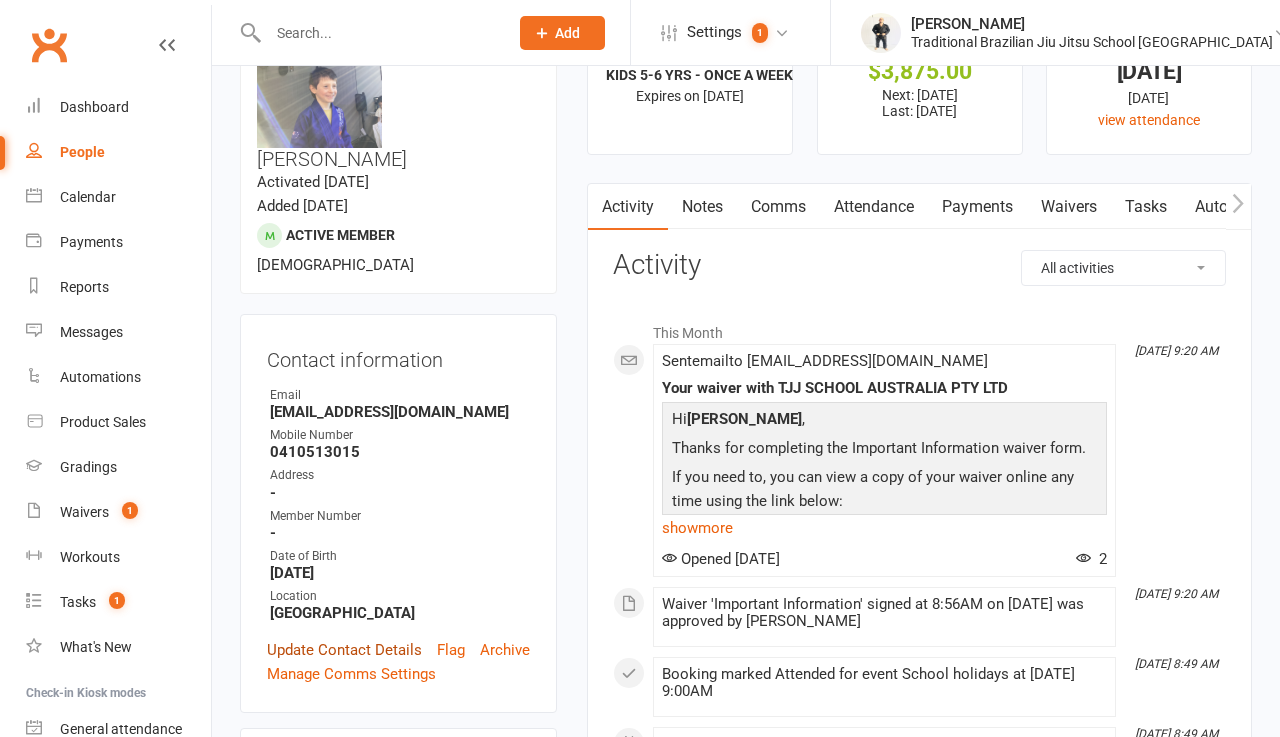 click on "Update Contact Details" at bounding box center [344, 650] 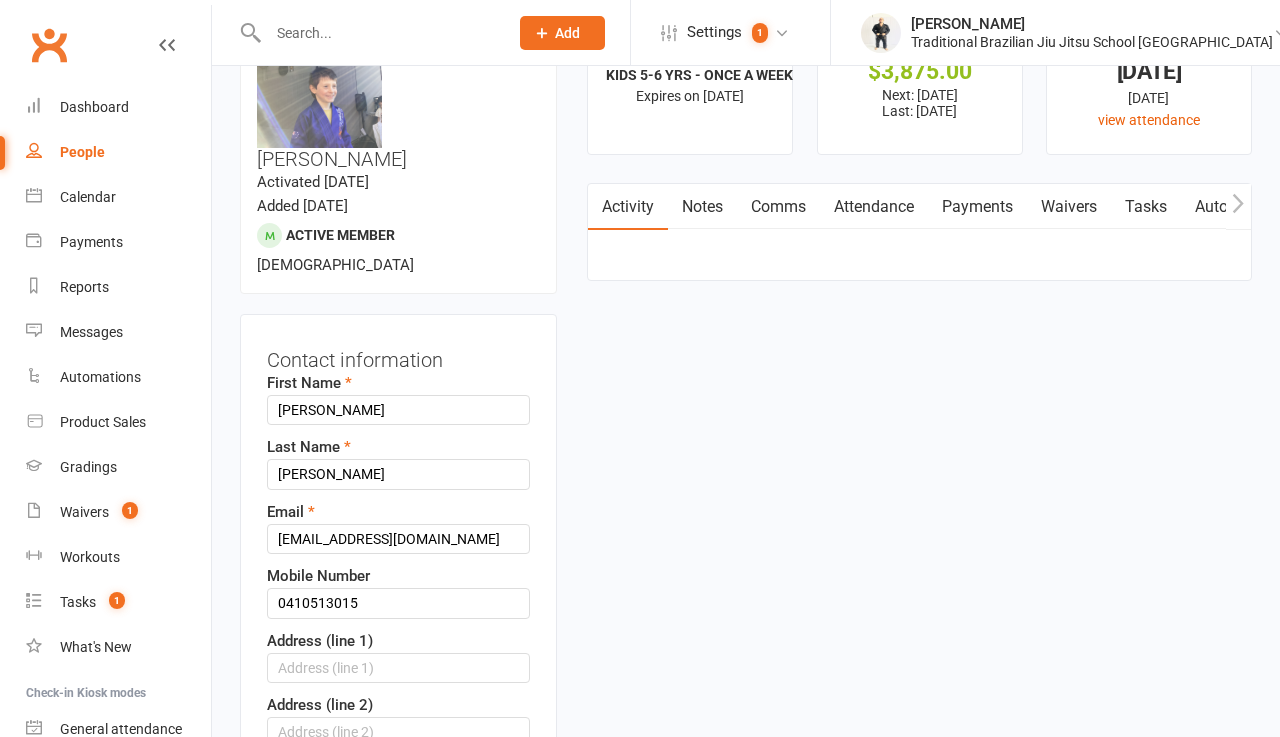 scroll, scrollTop: 99, scrollLeft: 0, axis: vertical 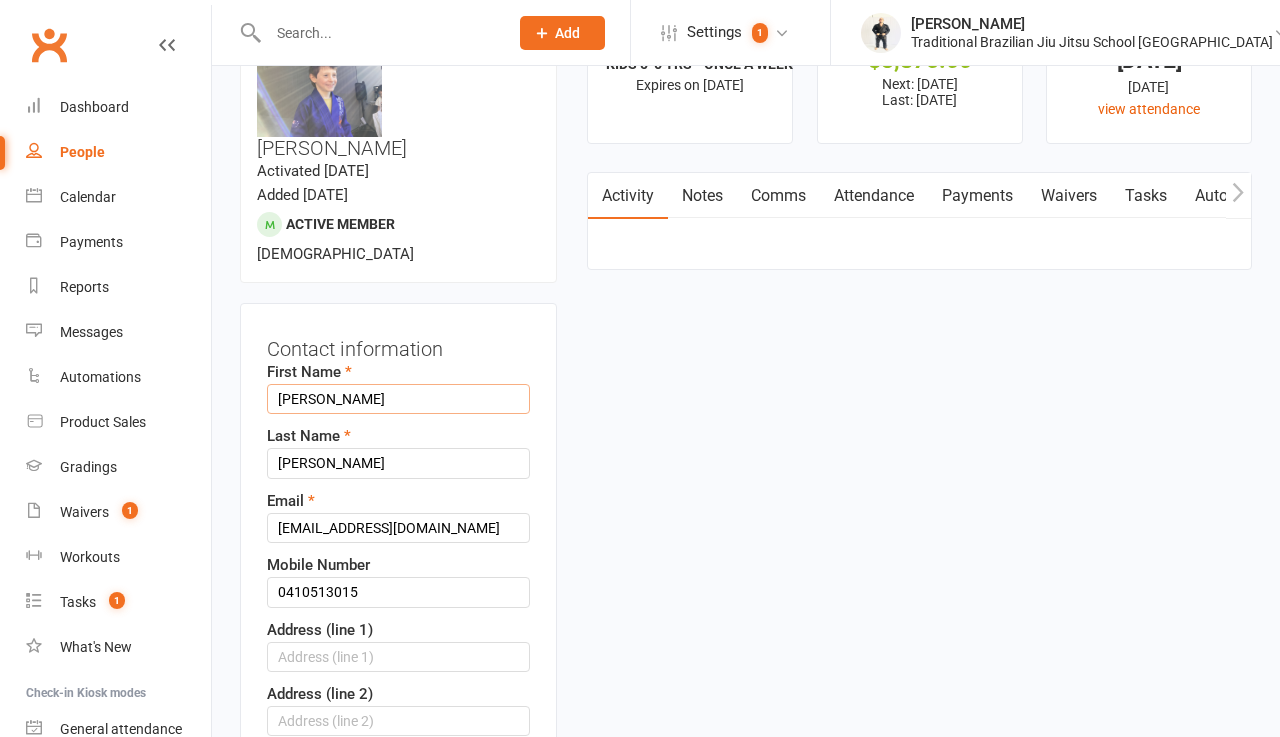 click on "[PERSON_NAME]" at bounding box center (398, 399) 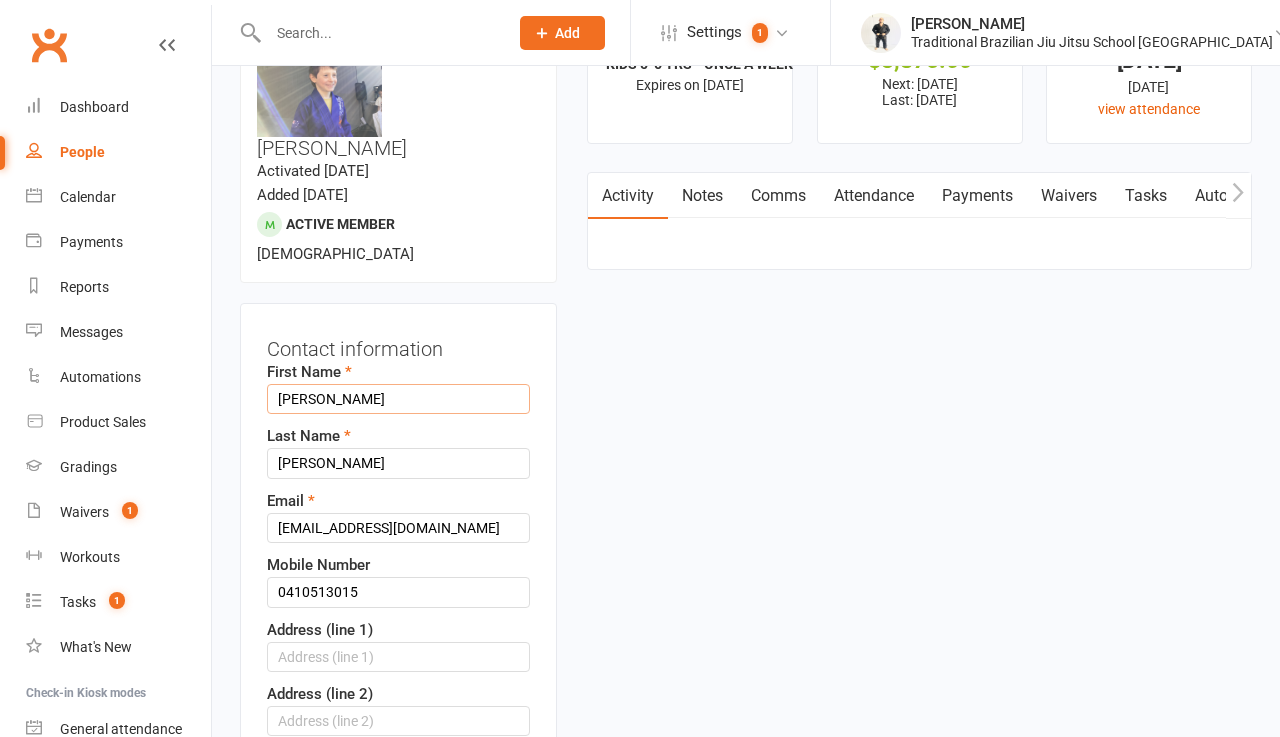 type on "[PERSON_NAME]" 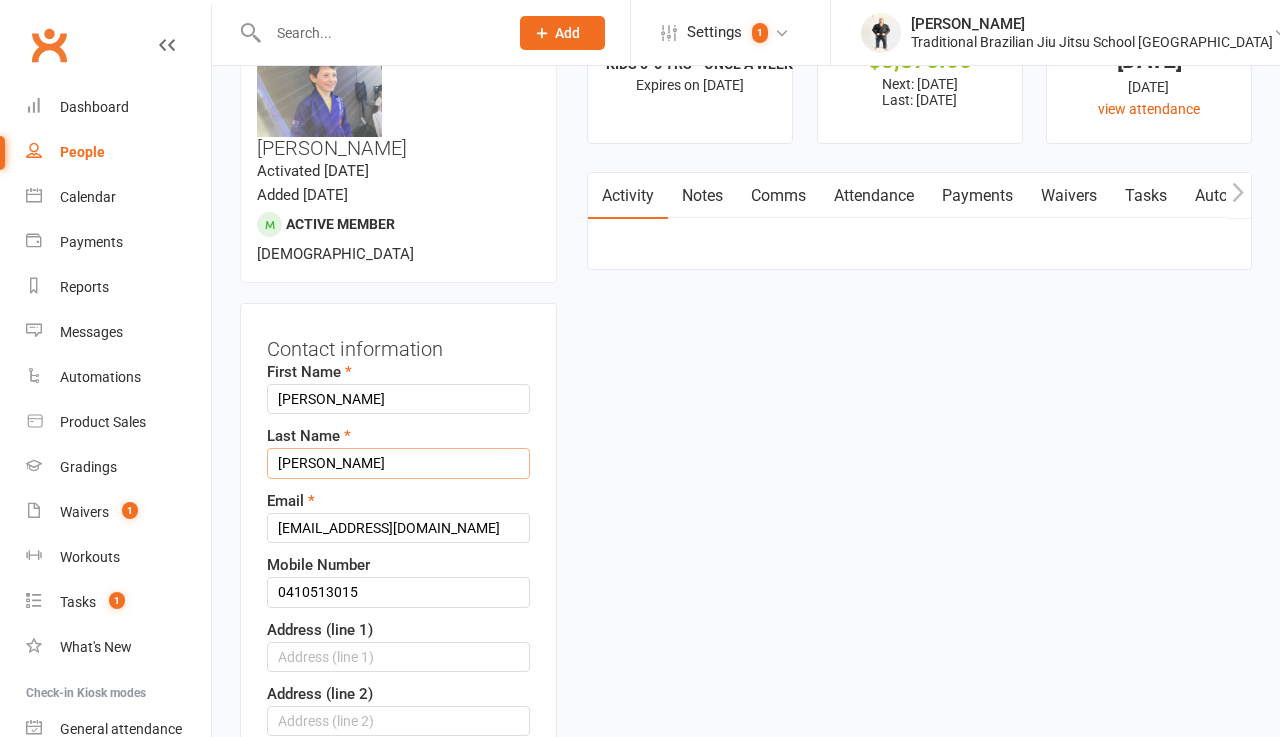 click on "[PERSON_NAME]" at bounding box center (398, 463) 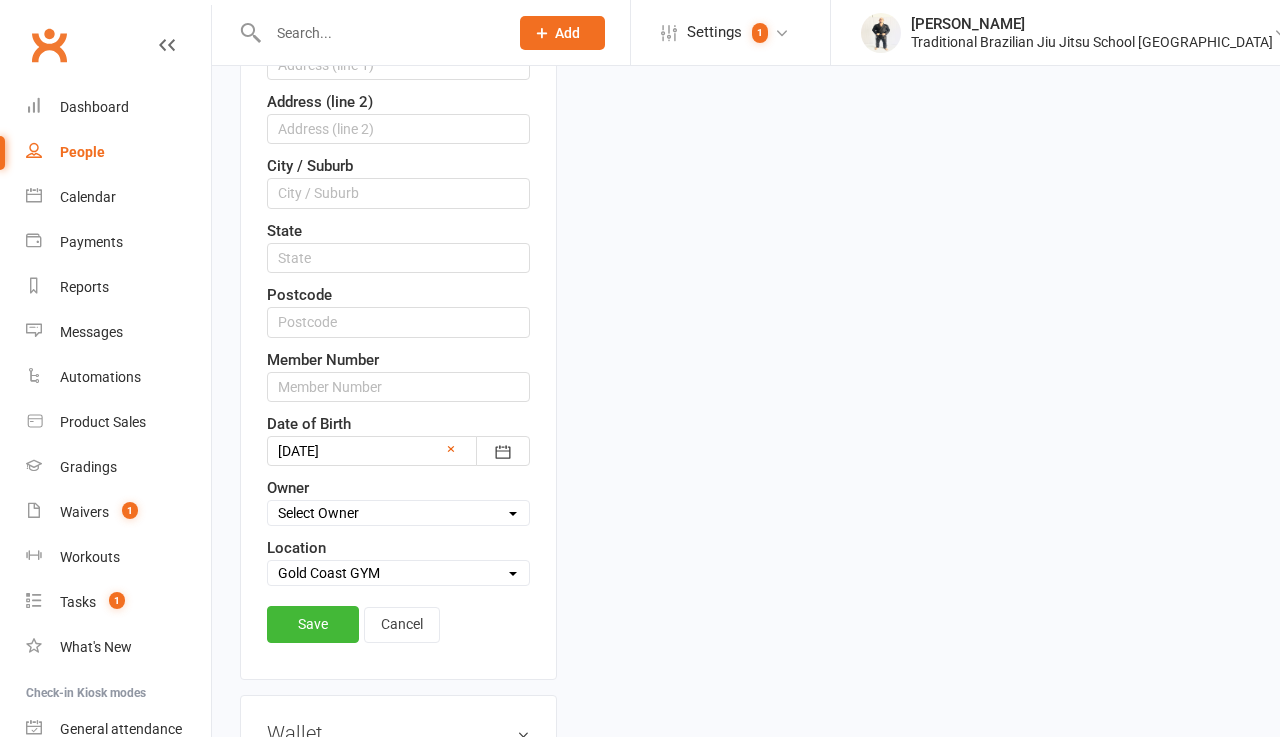 scroll, scrollTop: 746, scrollLeft: 0, axis: vertical 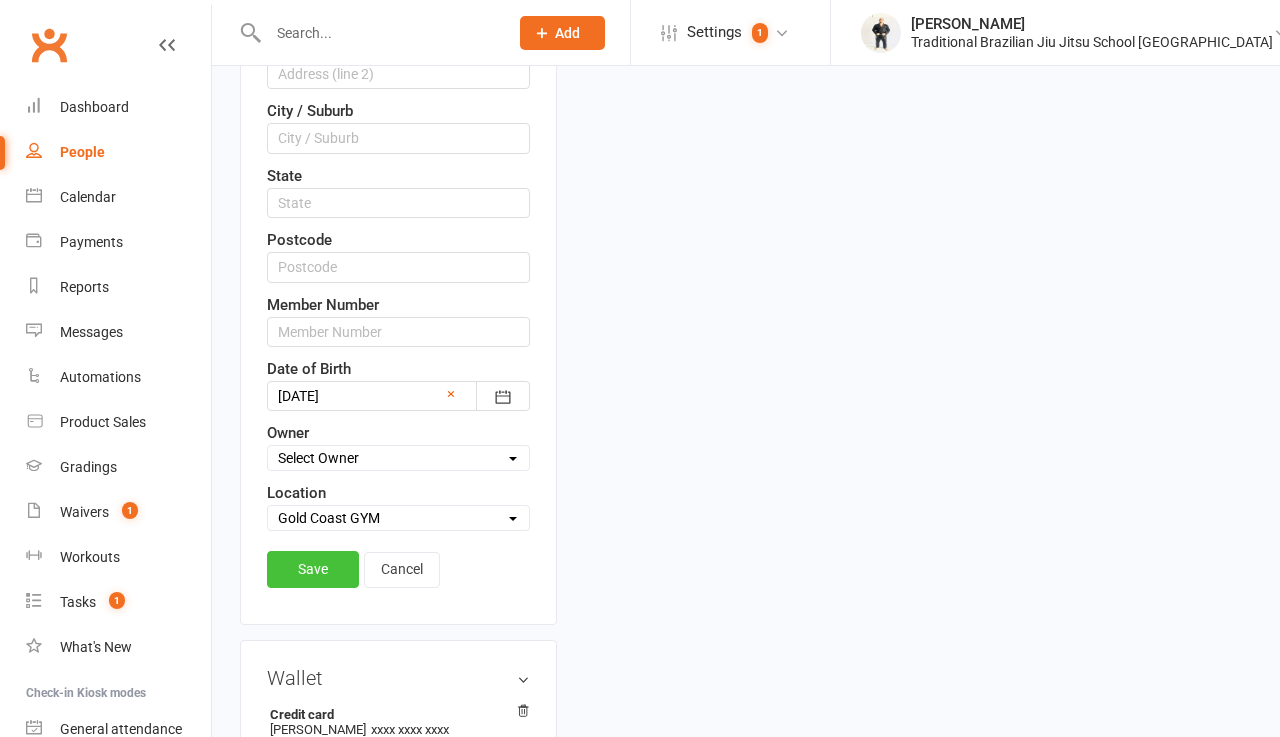 type on "[PERSON_NAME]" 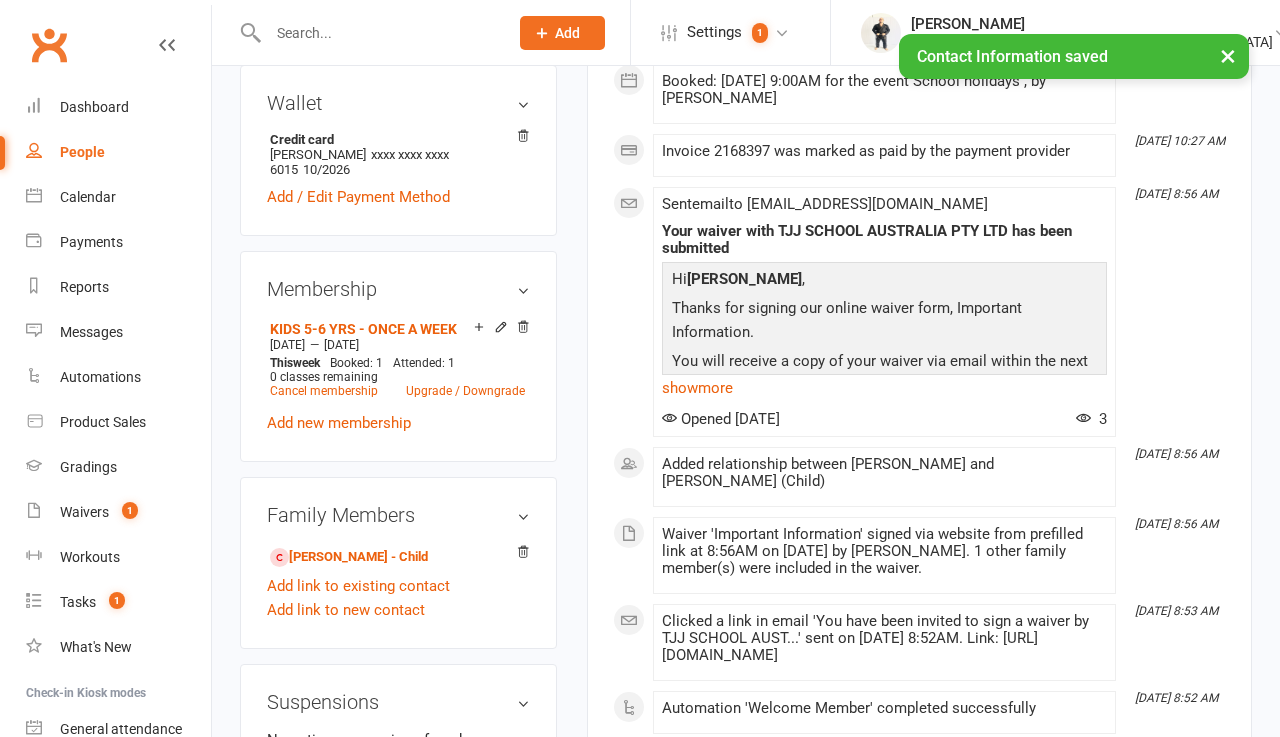 scroll, scrollTop: 758, scrollLeft: 0, axis: vertical 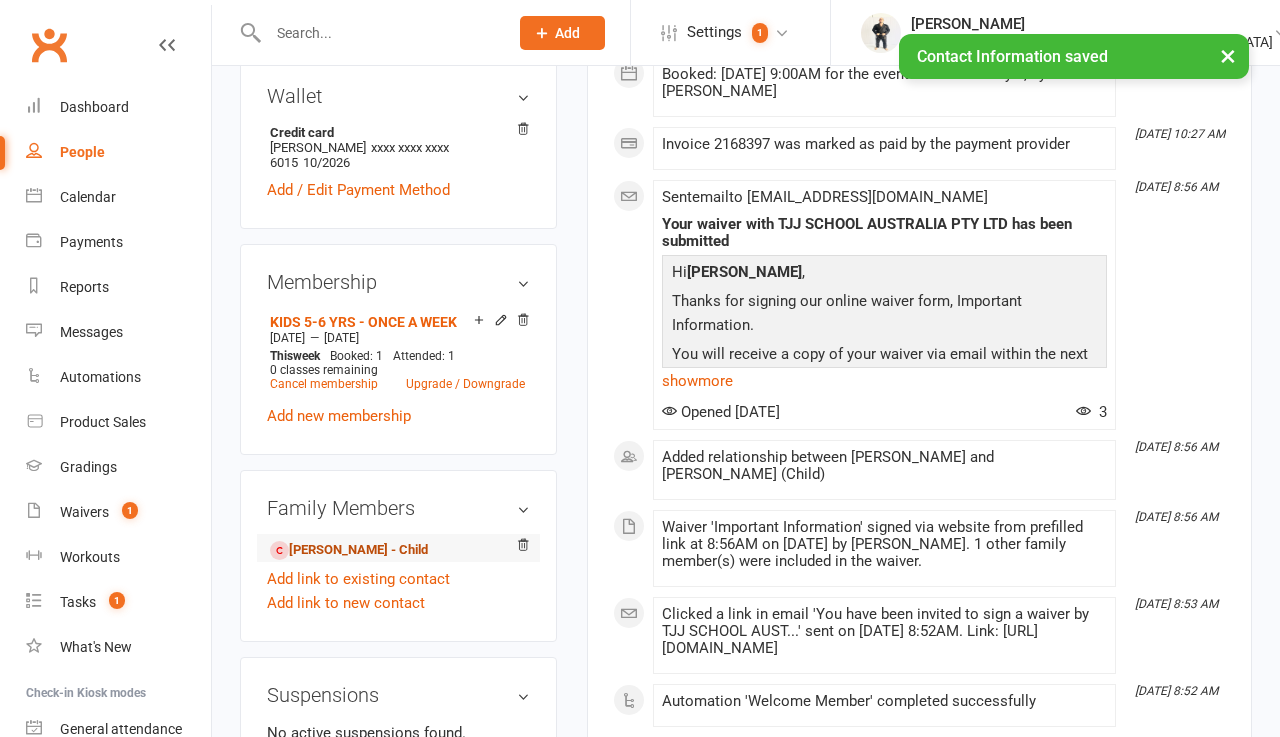 click on "[PERSON_NAME] - Child" at bounding box center [349, 550] 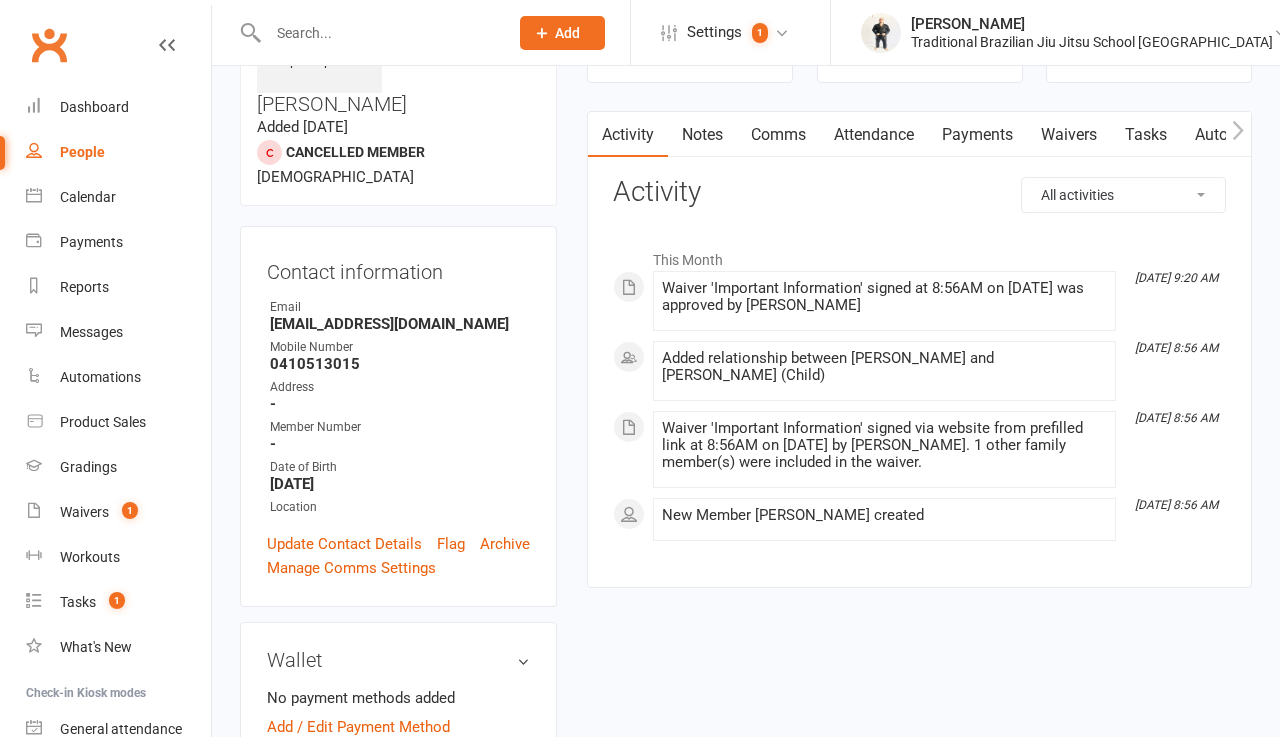 scroll, scrollTop: 125, scrollLeft: 0, axis: vertical 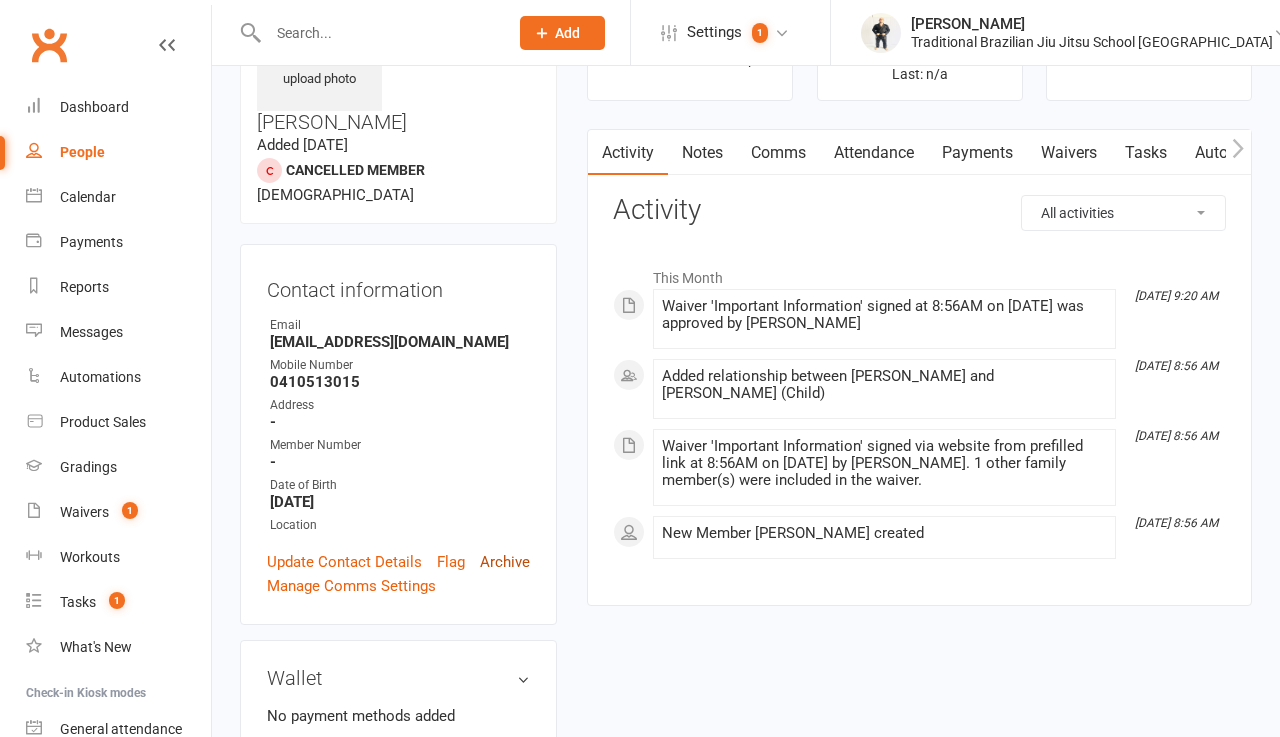 click on "Archive" at bounding box center [505, 562] 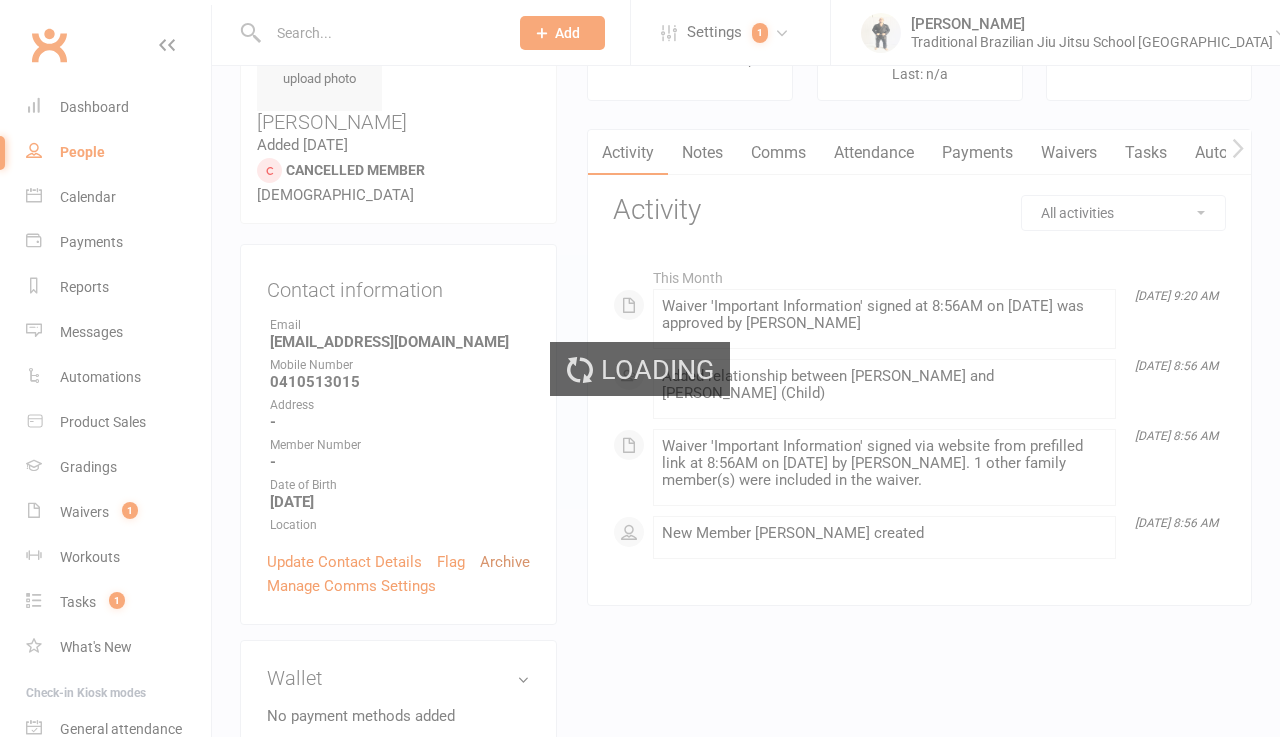 select on "100" 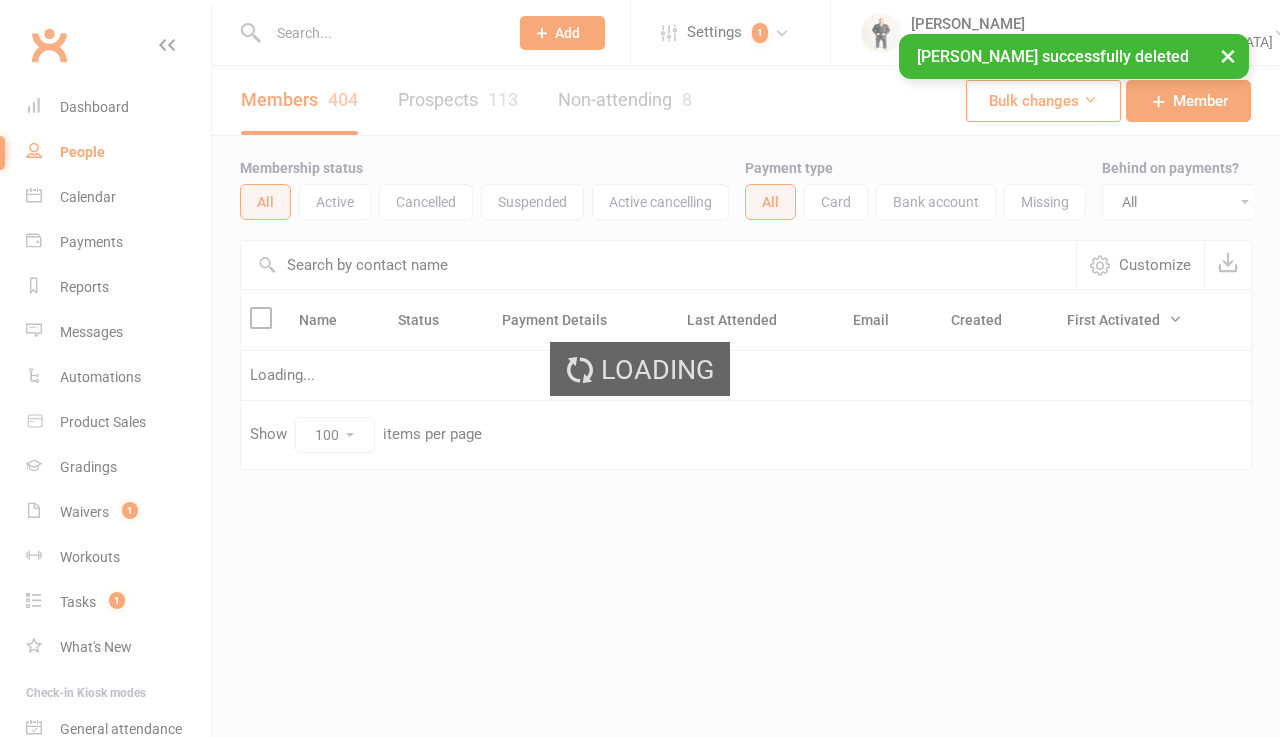 scroll, scrollTop: 0, scrollLeft: 0, axis: both 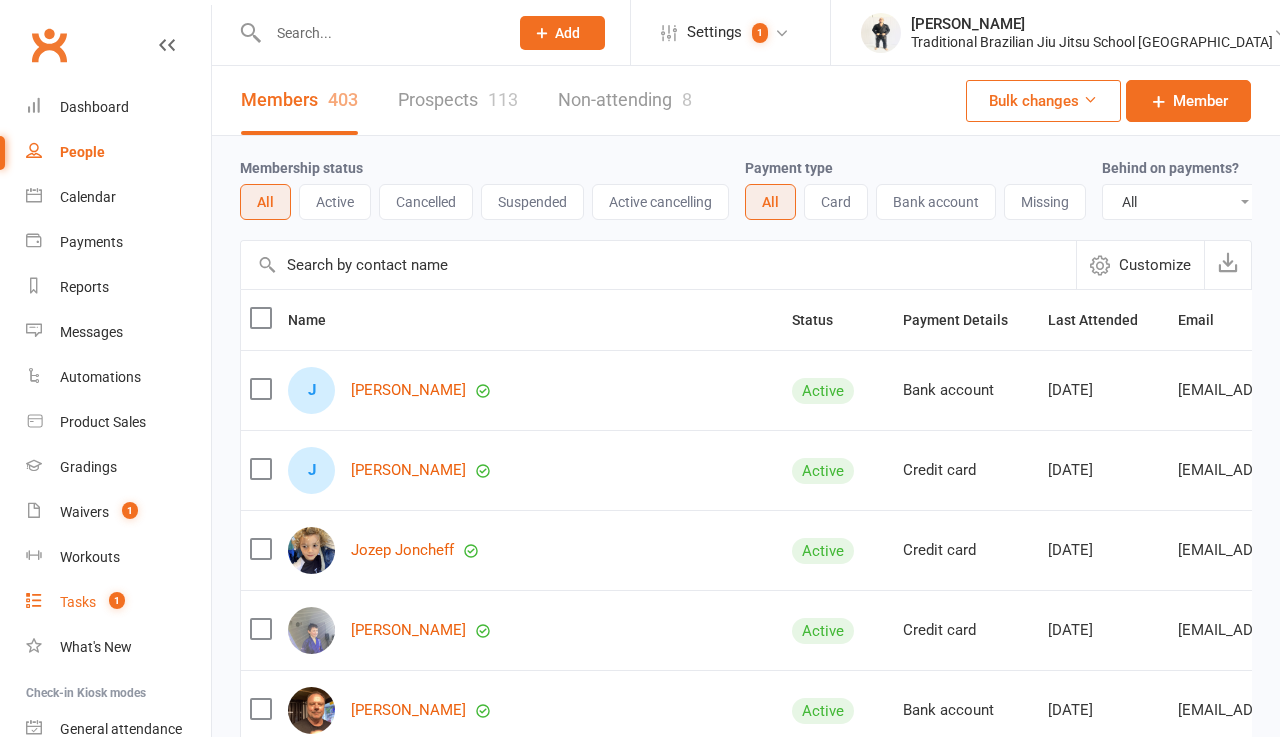 click on "Tasks" at bounding box center [78, 602] 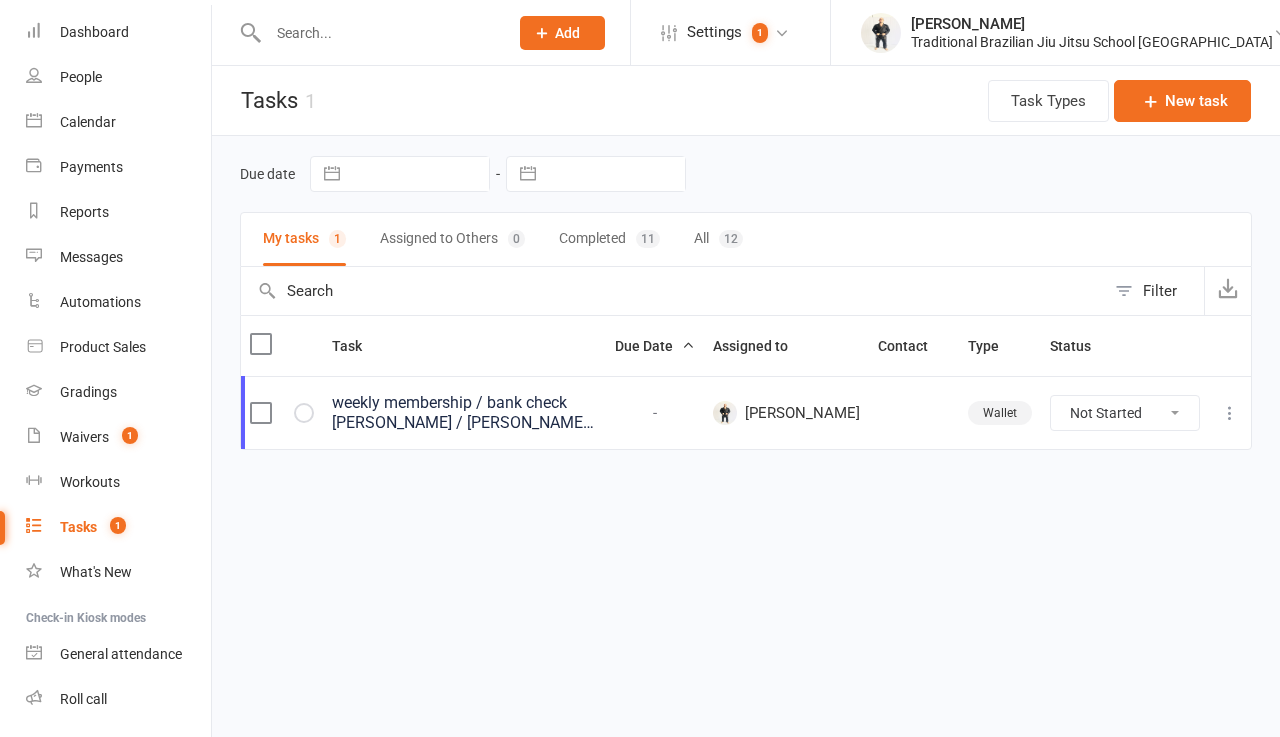 scroll, scrollTop: 36, scrollLeft: 0, axis: vertical 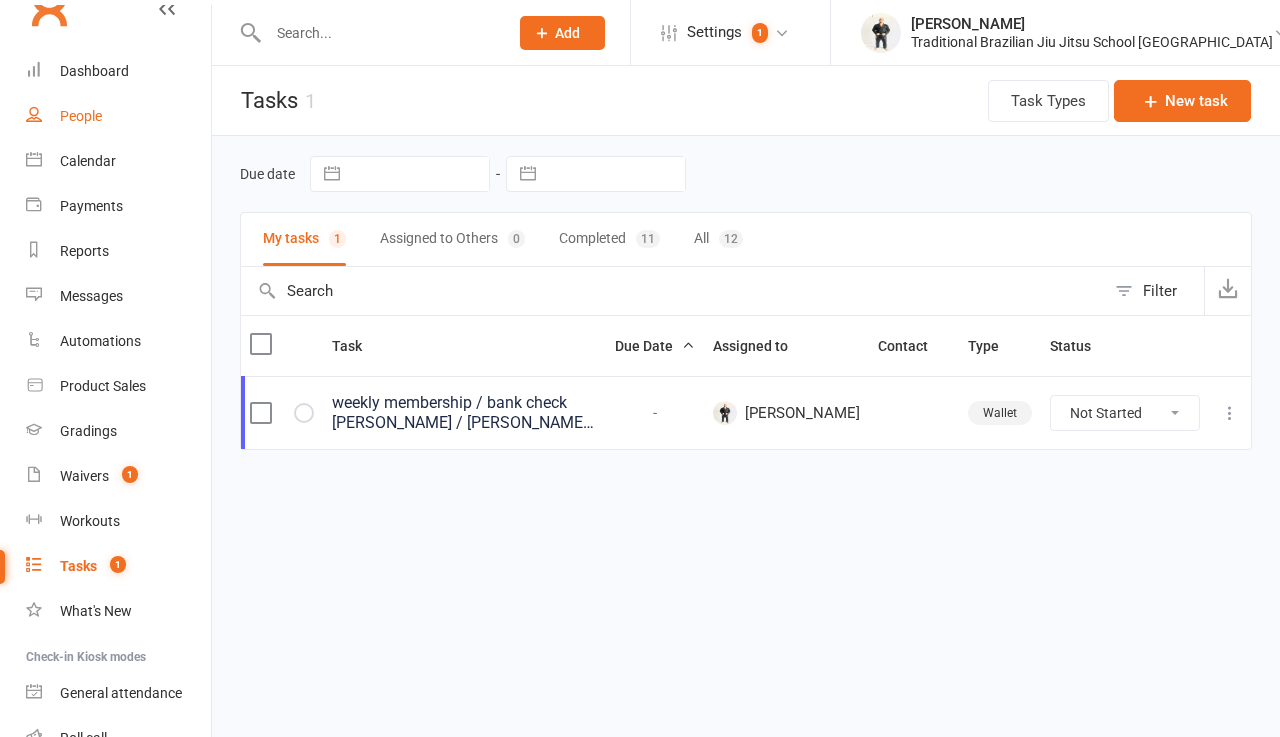 click on "People" at bounding box center [81, 116] 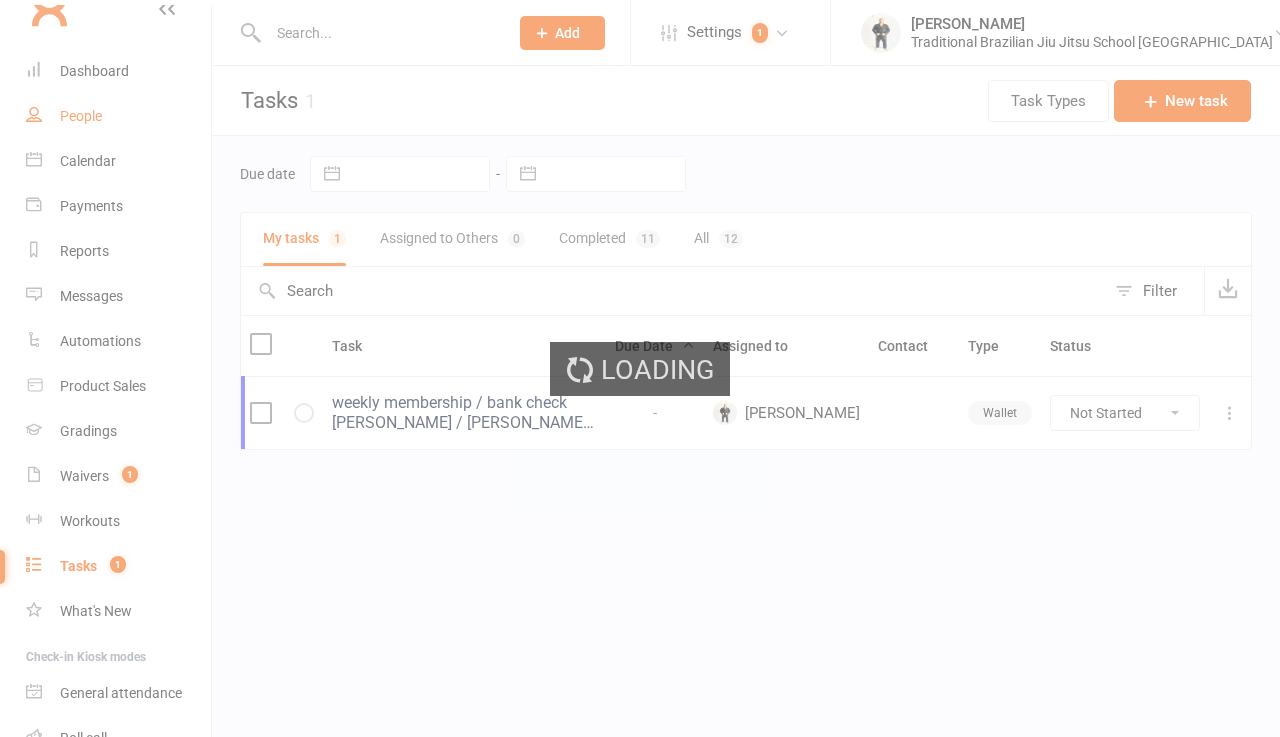 select on "100" 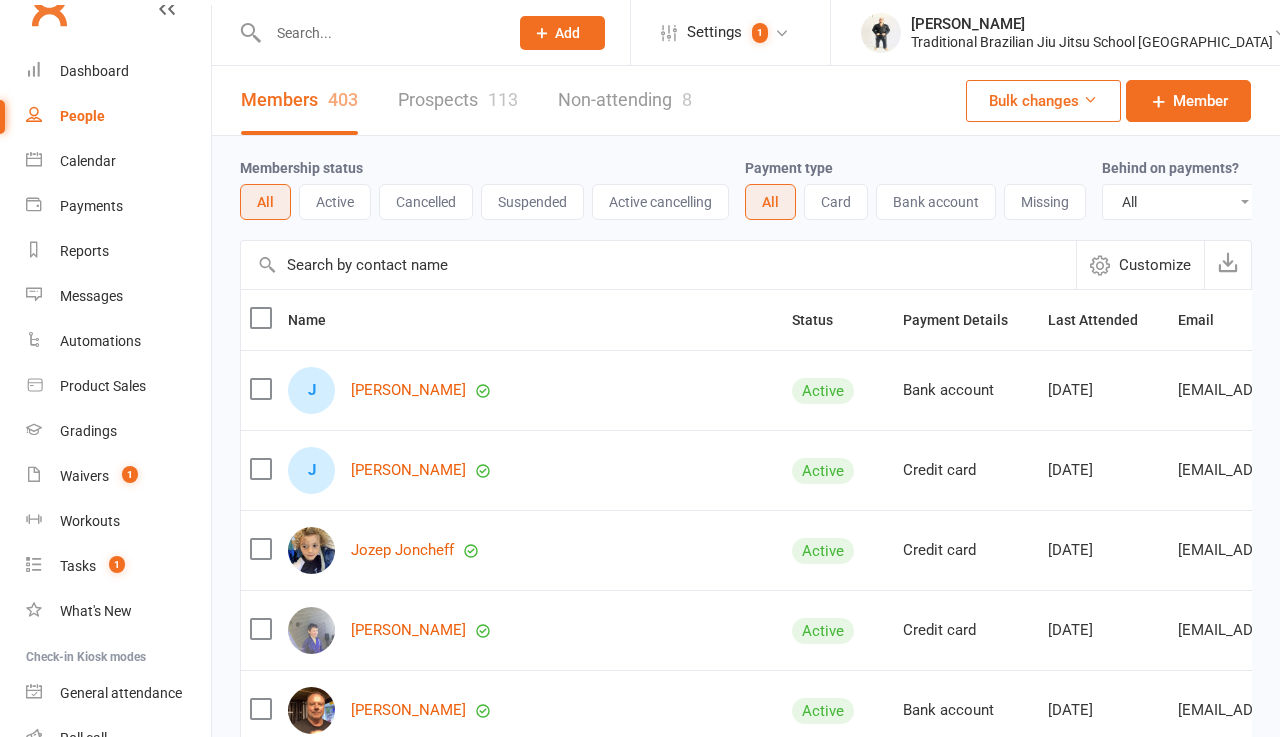 click on "Prospects 113" at bounding box center [458, 100] 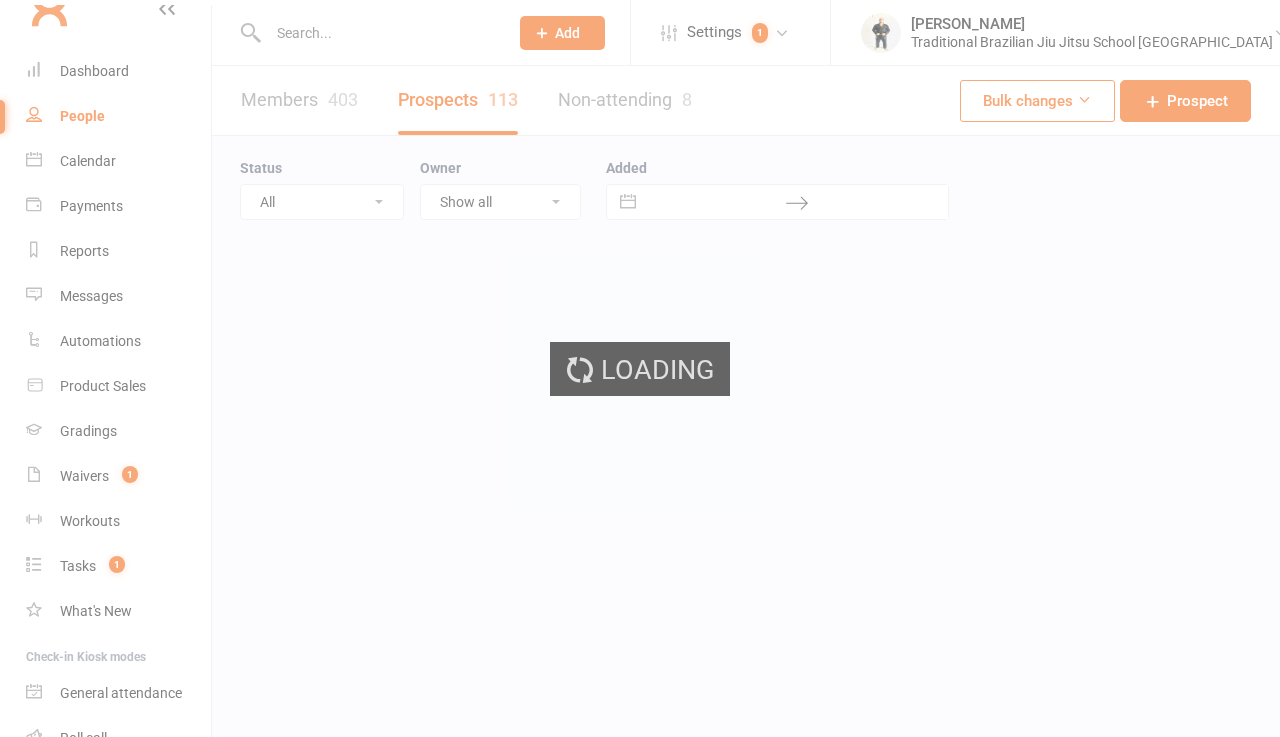 select on "100" 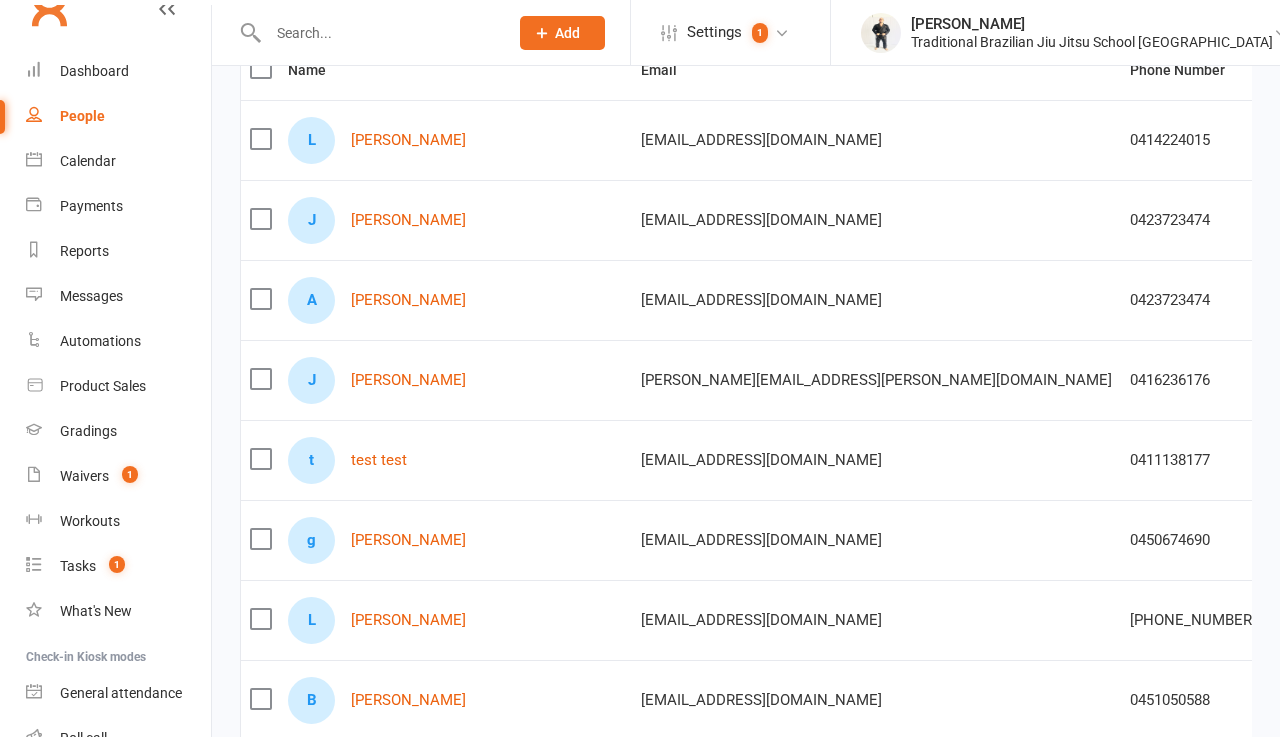 scroll, scrollTop: 248, scrollLeft: 0, axis: vertical 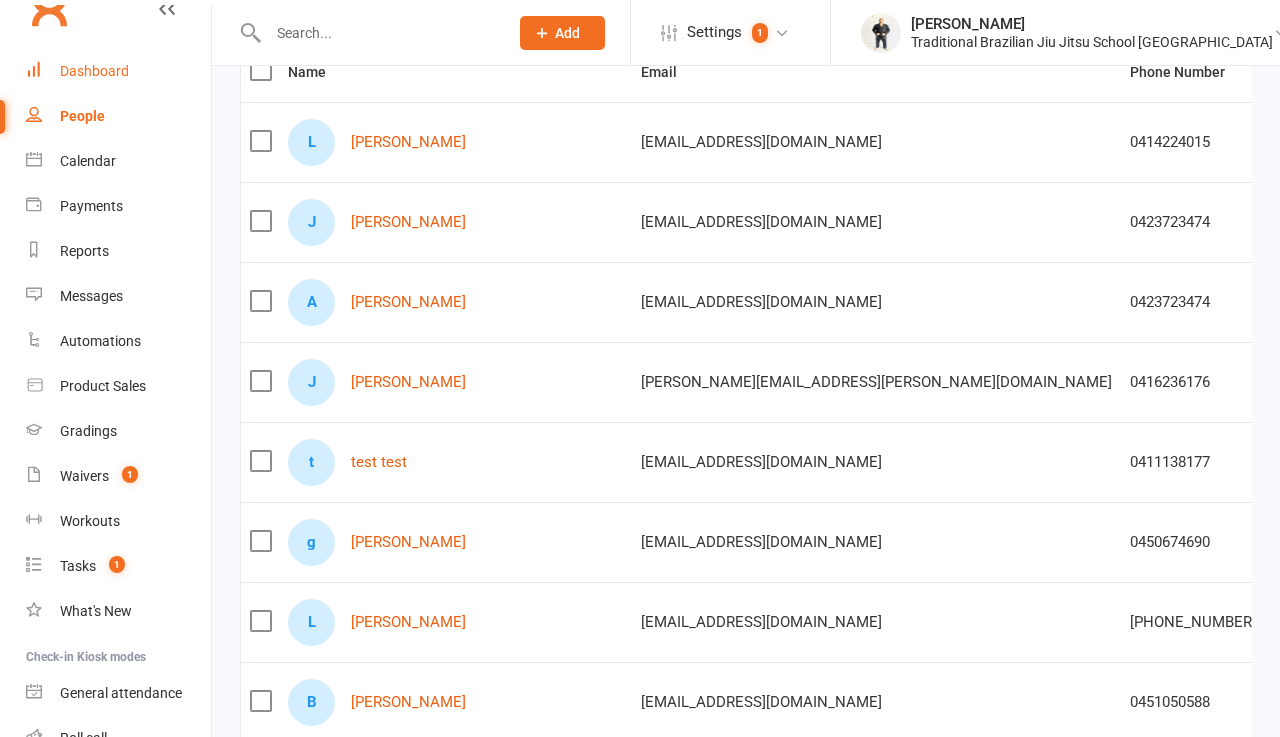 click on "Dashboard" at bounding box center [94, 71] 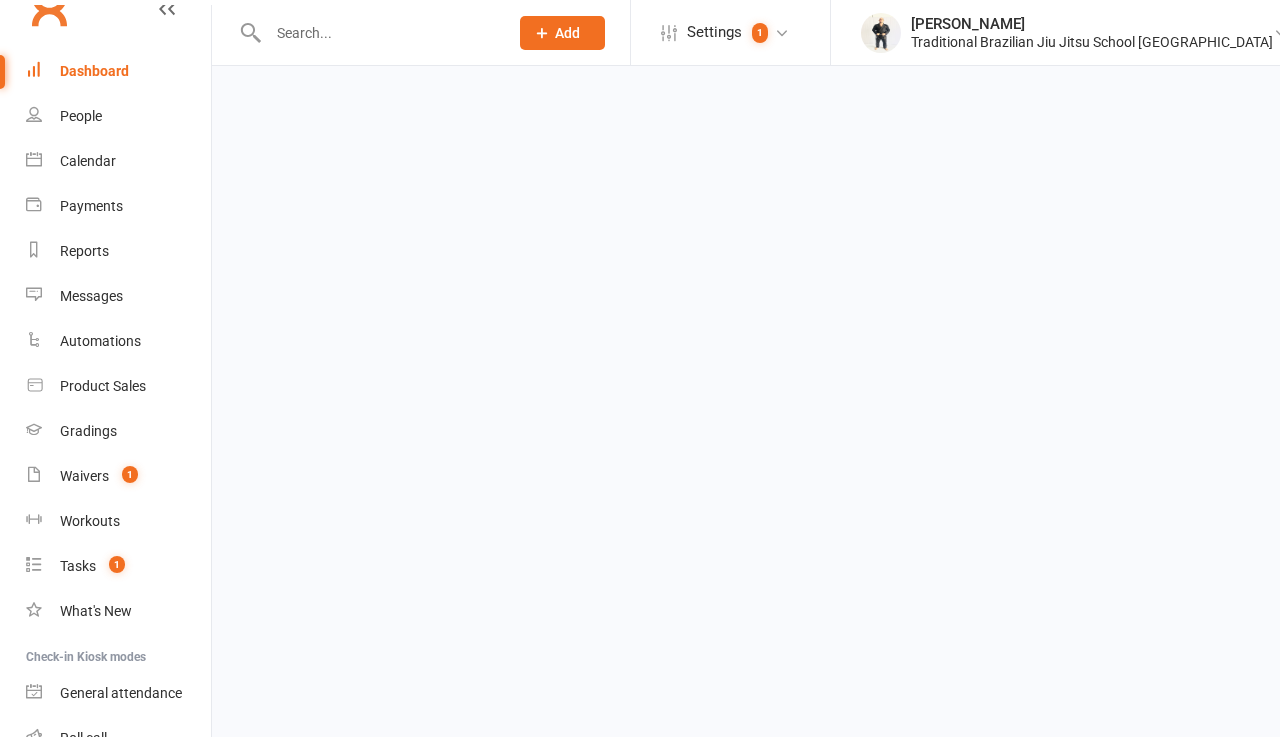 scroll, scrollTop: 0, scrollLeft: 0, axis: both 